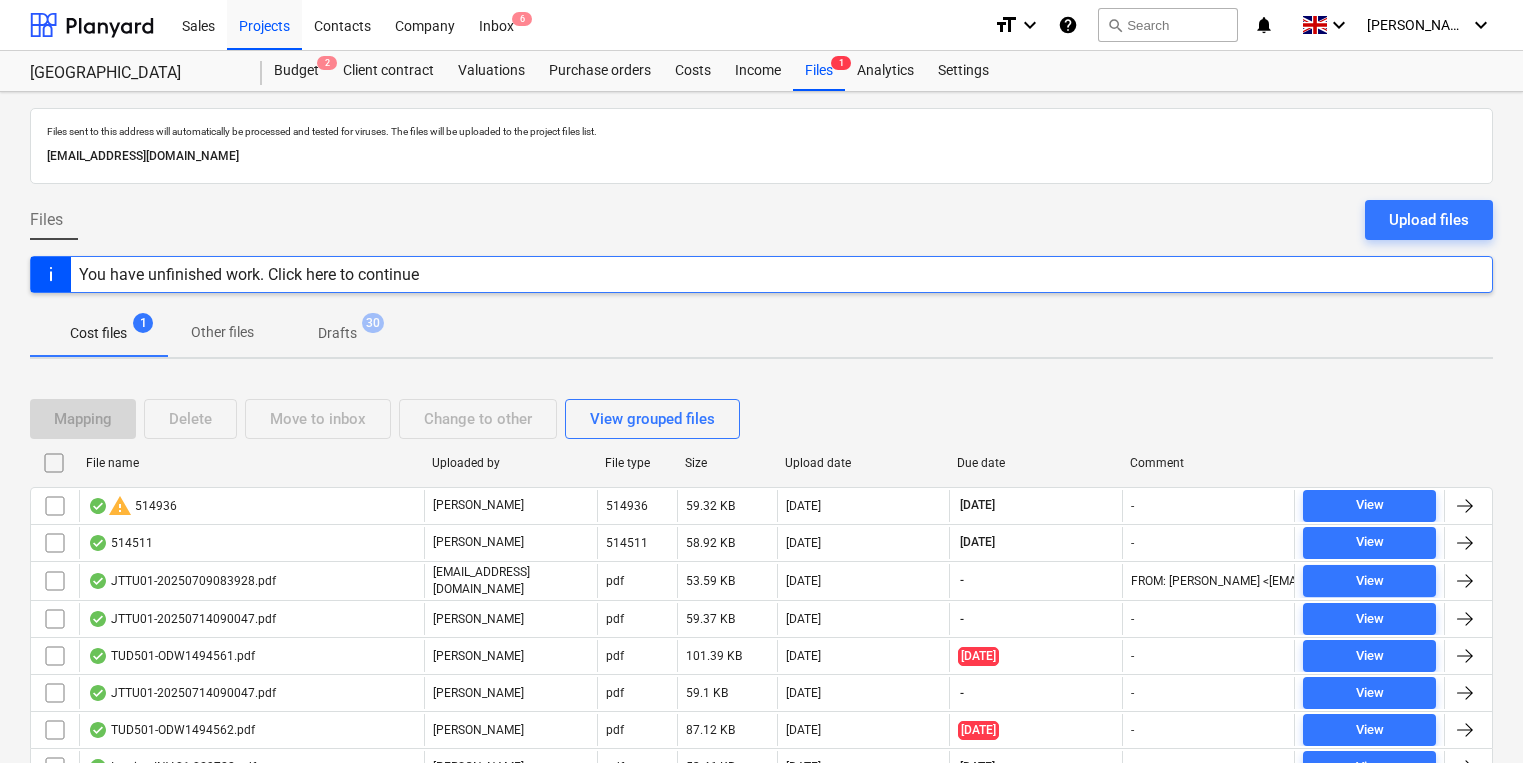 scroll, scrollTop: 89, scrollLeft: 0, axis: vertical 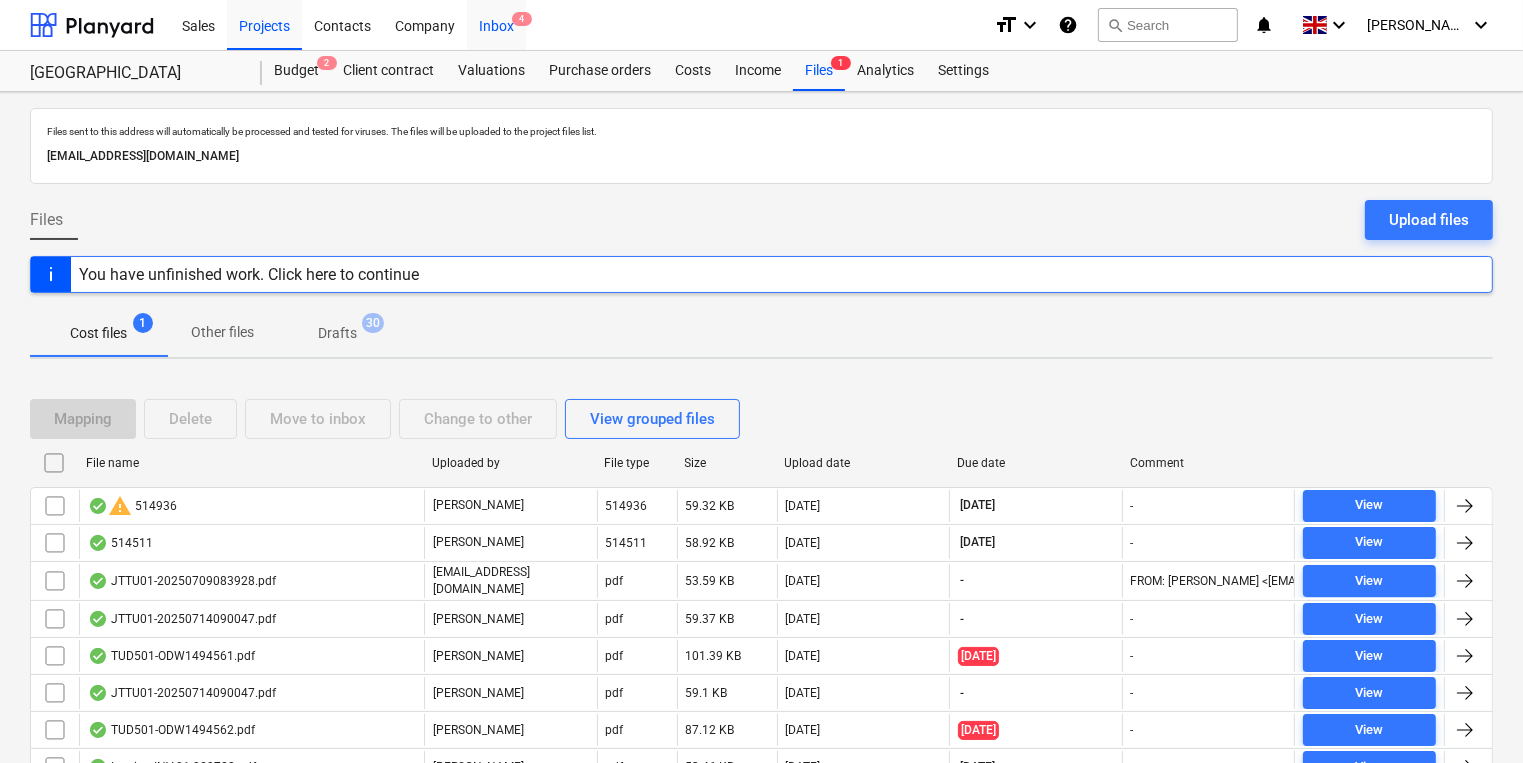 click on "Inbox 4" at bounding box center [496, 24] 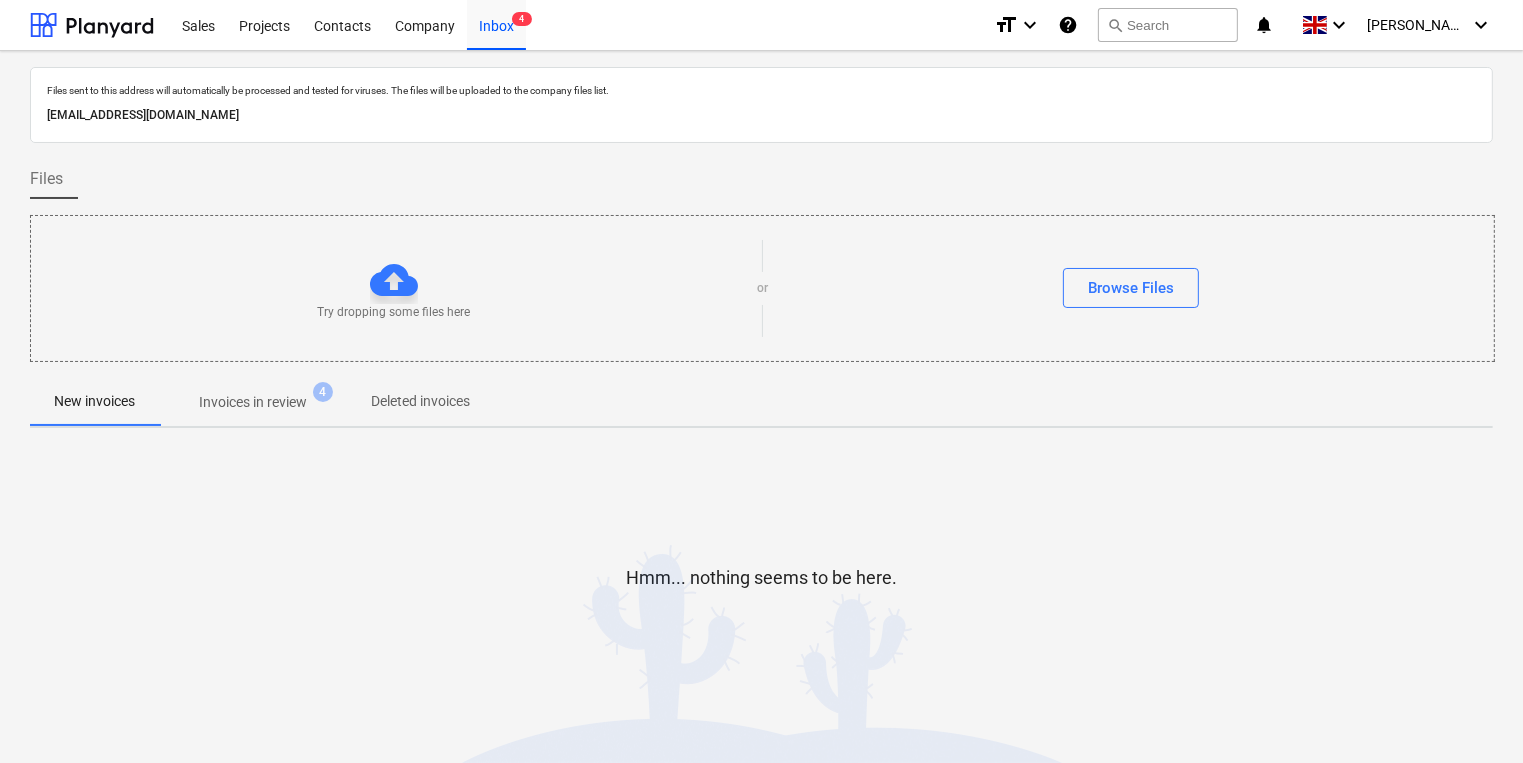 click on "New invoices" at bounding box center (94, 401) 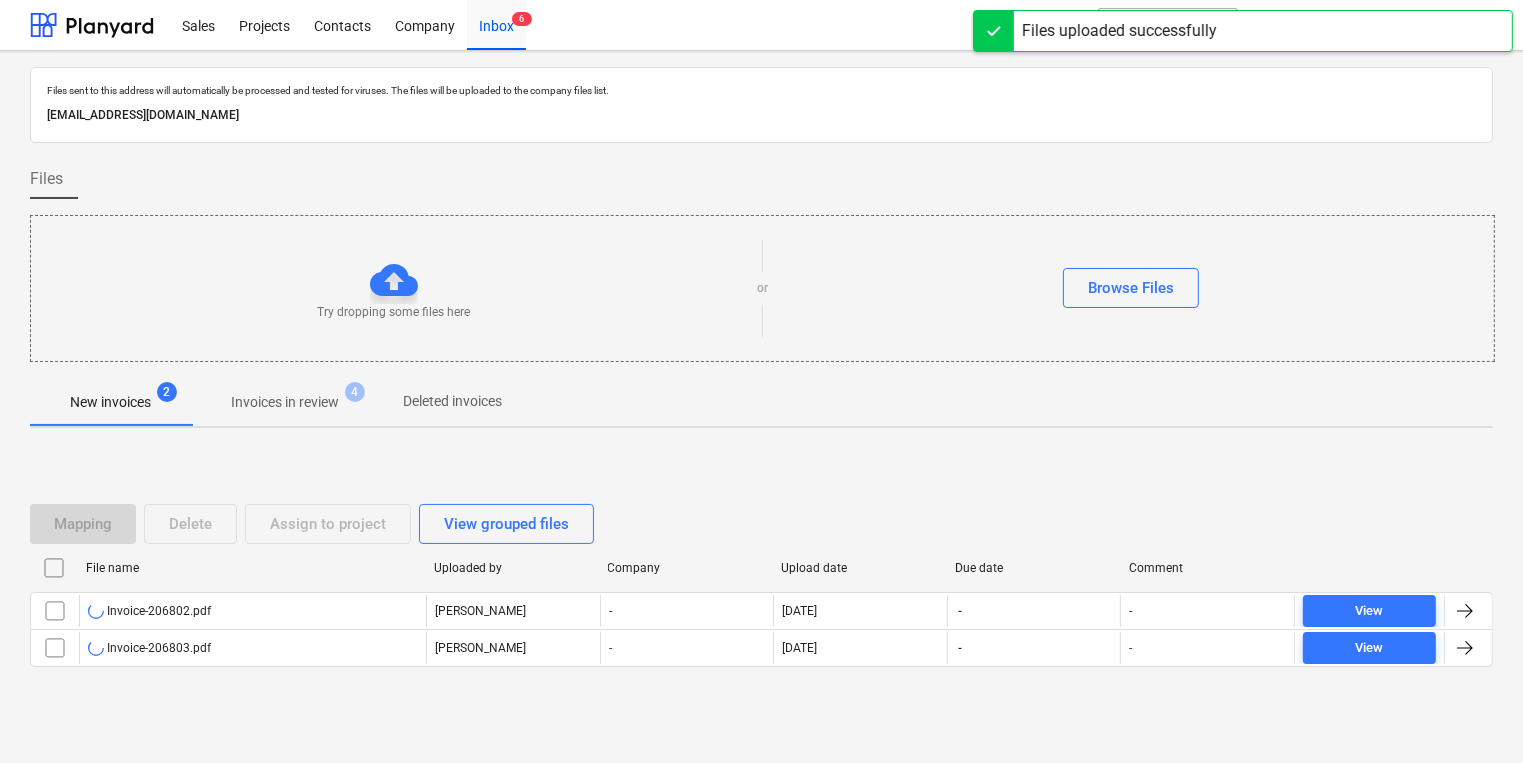 type 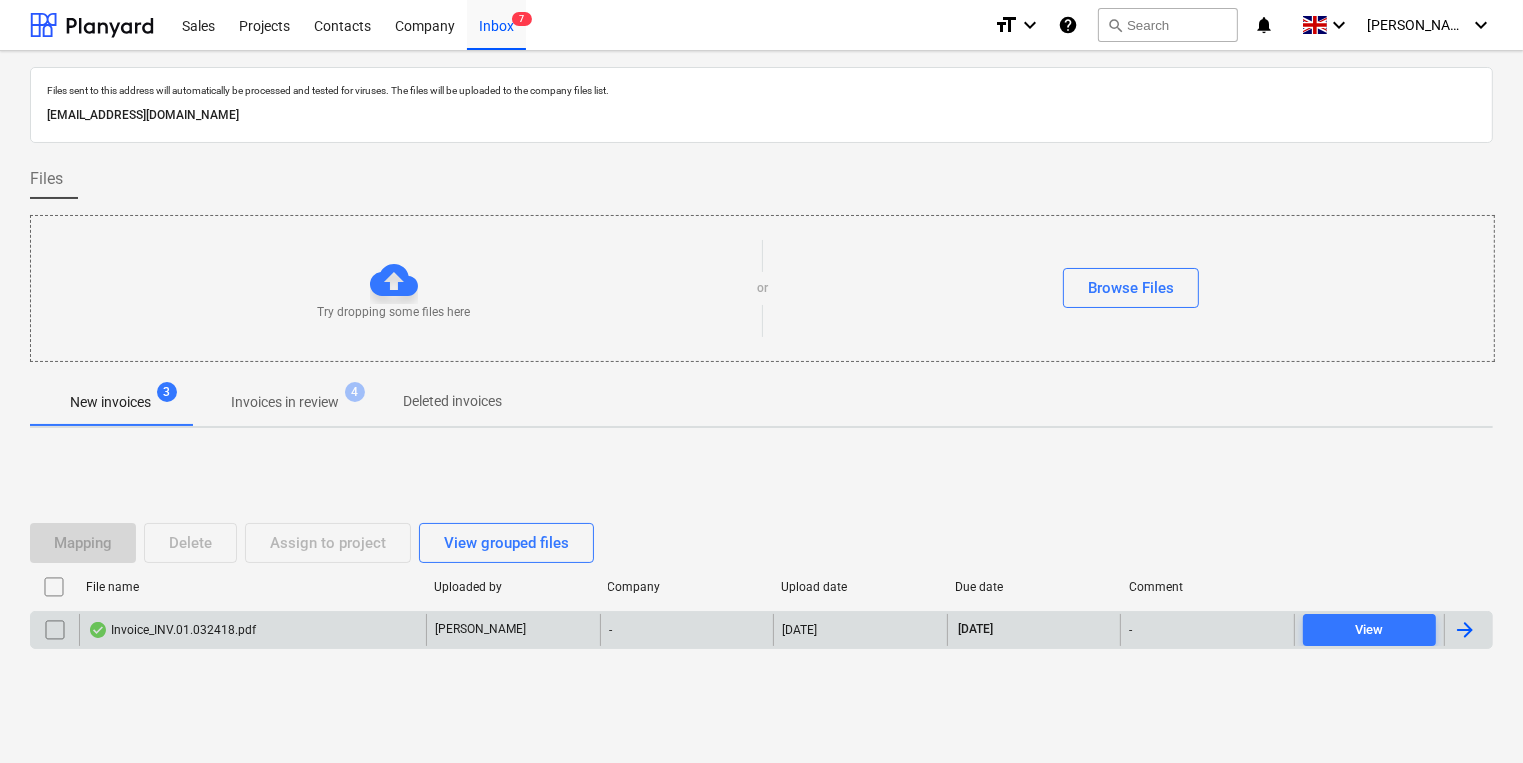 click on "Invoice_INV.01.032418.pdf" at bounding box center (172, 630) 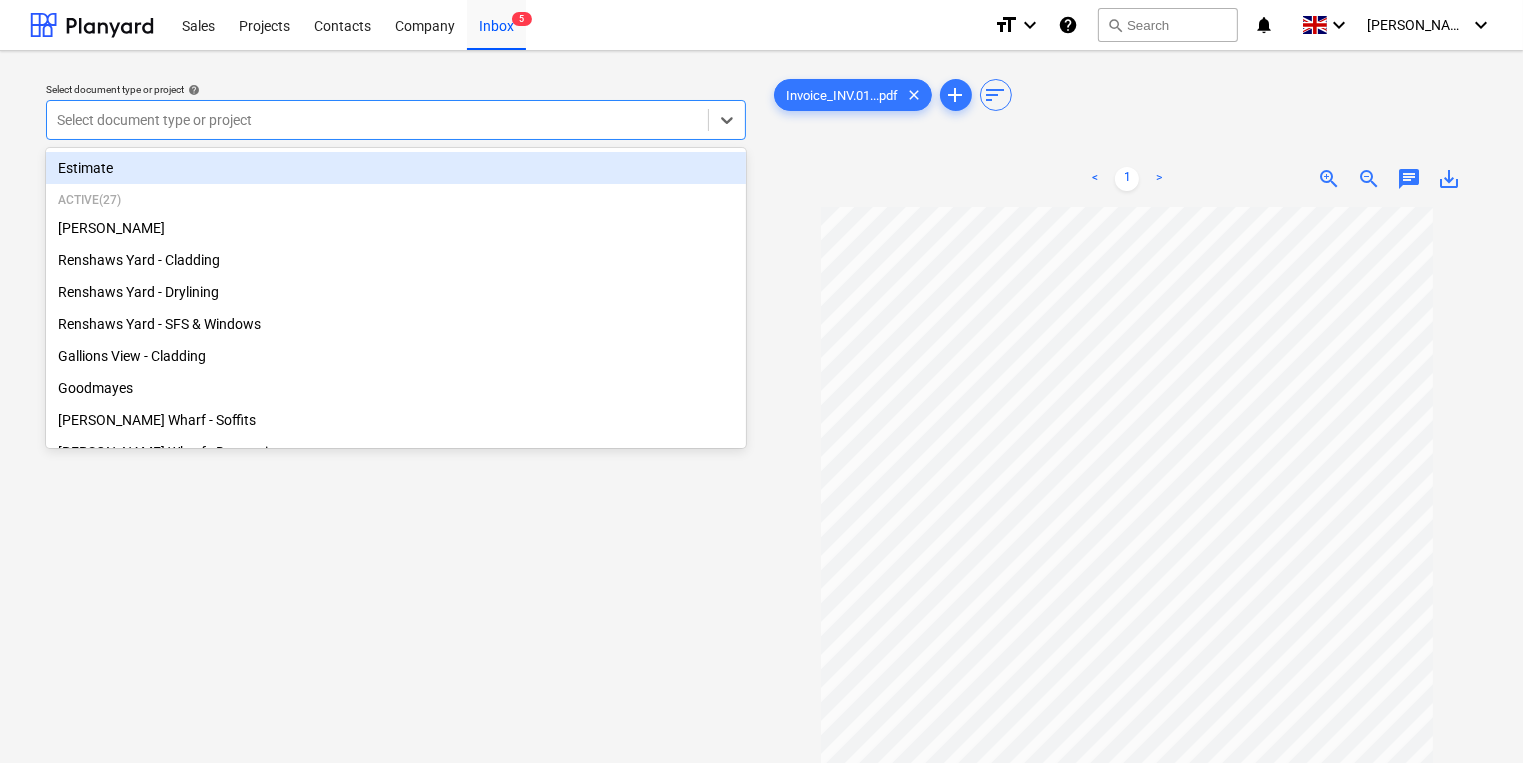 click at bounding box center (377, 120) 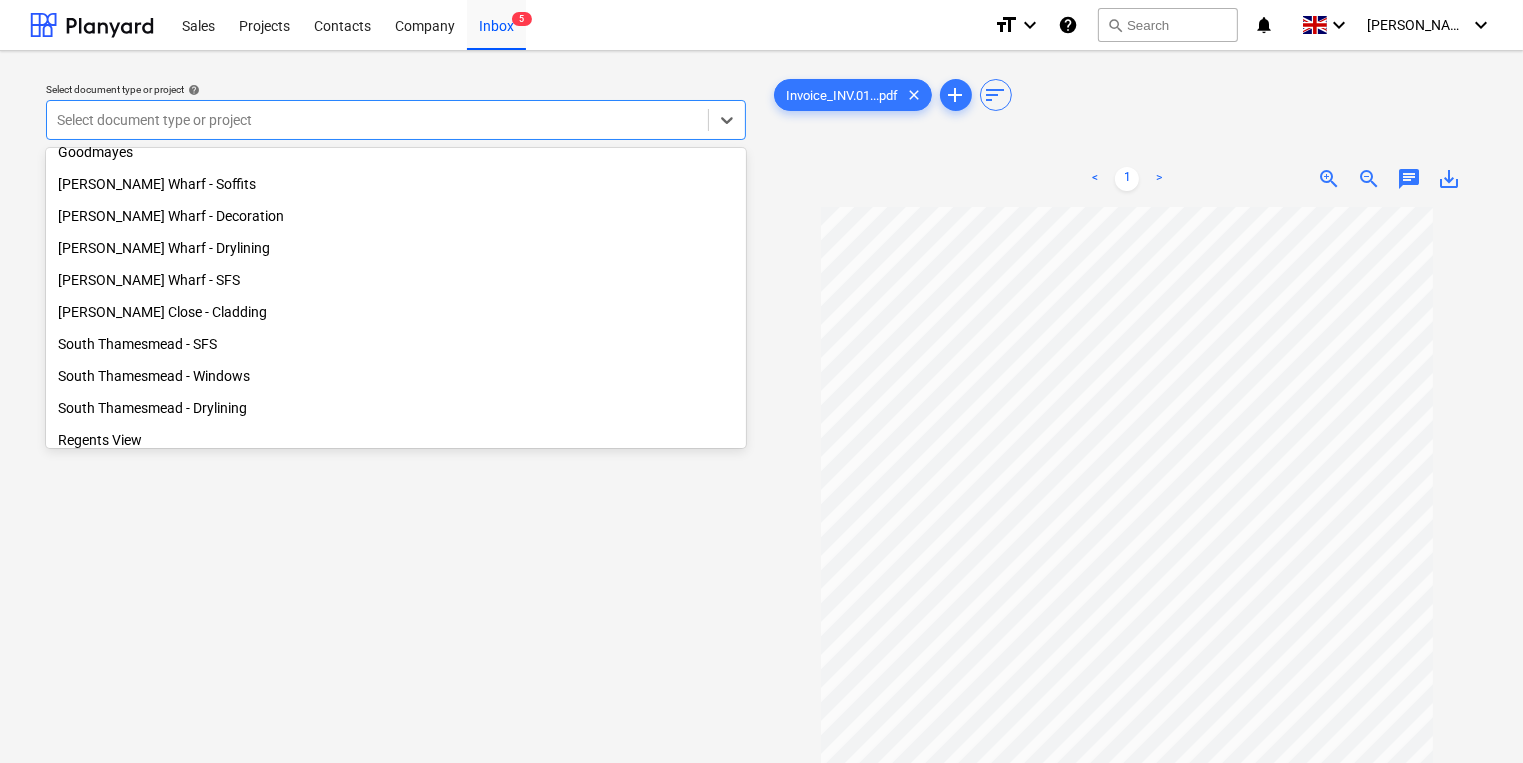 scroll, scrollTop: 244, scrollLeft: 0, axis: vertical 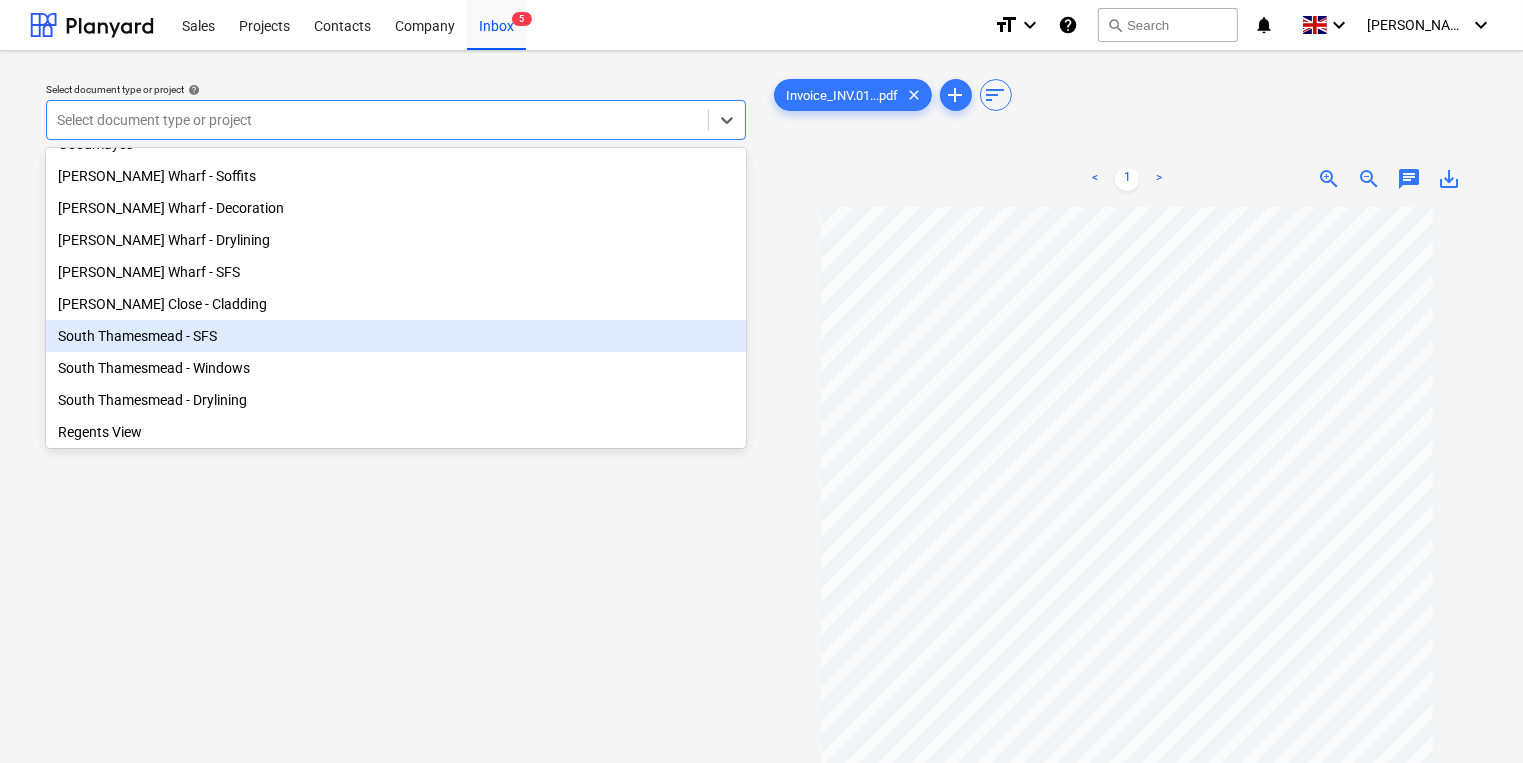 click on "South Thamesmead - SFS" at bounding box center (396, 336) 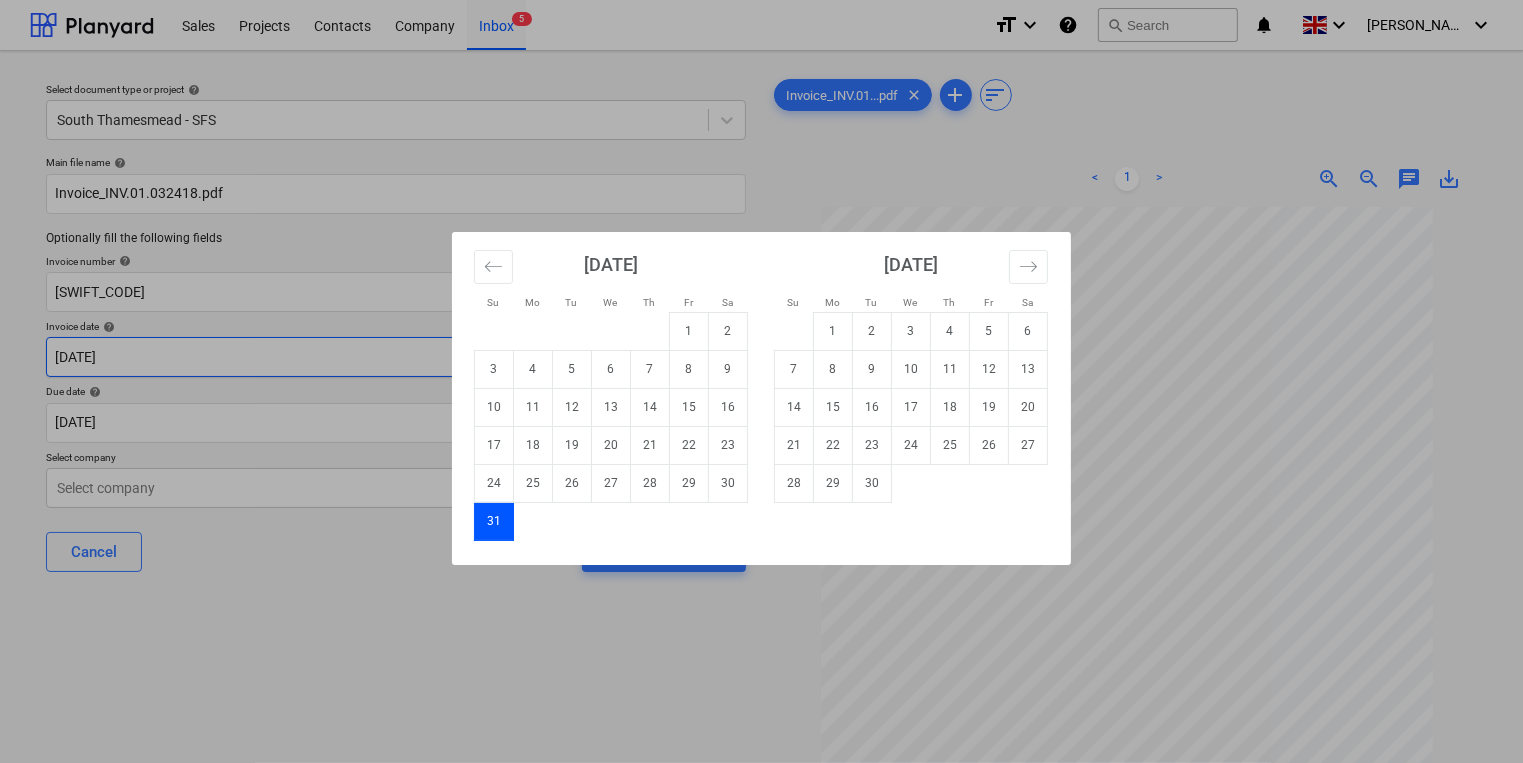 click on "Sales Projects Contacts Company Inbox 5 format_size keyboard_arrow_down help search Search notifications 0 keyboard_arrow_down [PERSON_NAME] keyboard_arrow_down Select document type or project help [GEOGRAPHIC_DATA] - SFS Main file name help Invoice_INV.01.032418.pdf Optionally fill the following fields Invoice number help [SWIFT_CODE] Invoice date help [DATE] [DATE] Press the down arrow key to interact with the calendar and
select a date. Press the question mark key to get the keyboard shortcuts for changing dates. Due date help [DATE] [DATE] Press the down arrow key to interact with the calendar and
select a date. Press the question mark key to get the keyboard shortcuts for changing dates. Select company Select company Cancel Assign to project Invoice_INV.01...pdf clear add sort < 1 > zoom_in zoom_out chat 0 save_alt
Su Mo Tu We Th Fr Sa Su Mo Tu We Th Fr Sa [DATE] 1 2 3 4 5 6 7 8 9 10 11 12 13 14 15 16 17 18 19 20 21 22 23 24 25 26 27 28 29 30 [DATE] 1 2 3 4 5" at bounding box center (761, 381) 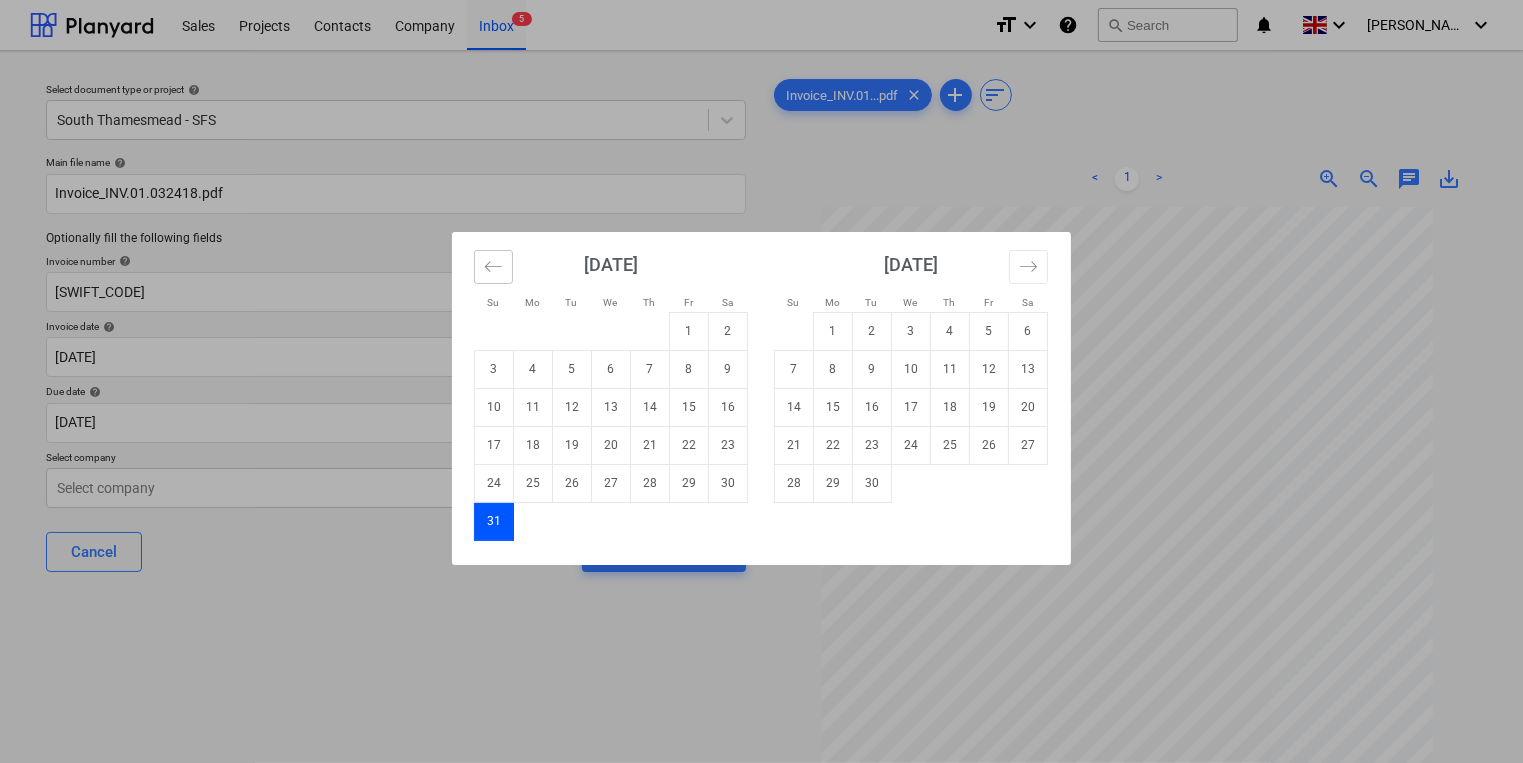 click 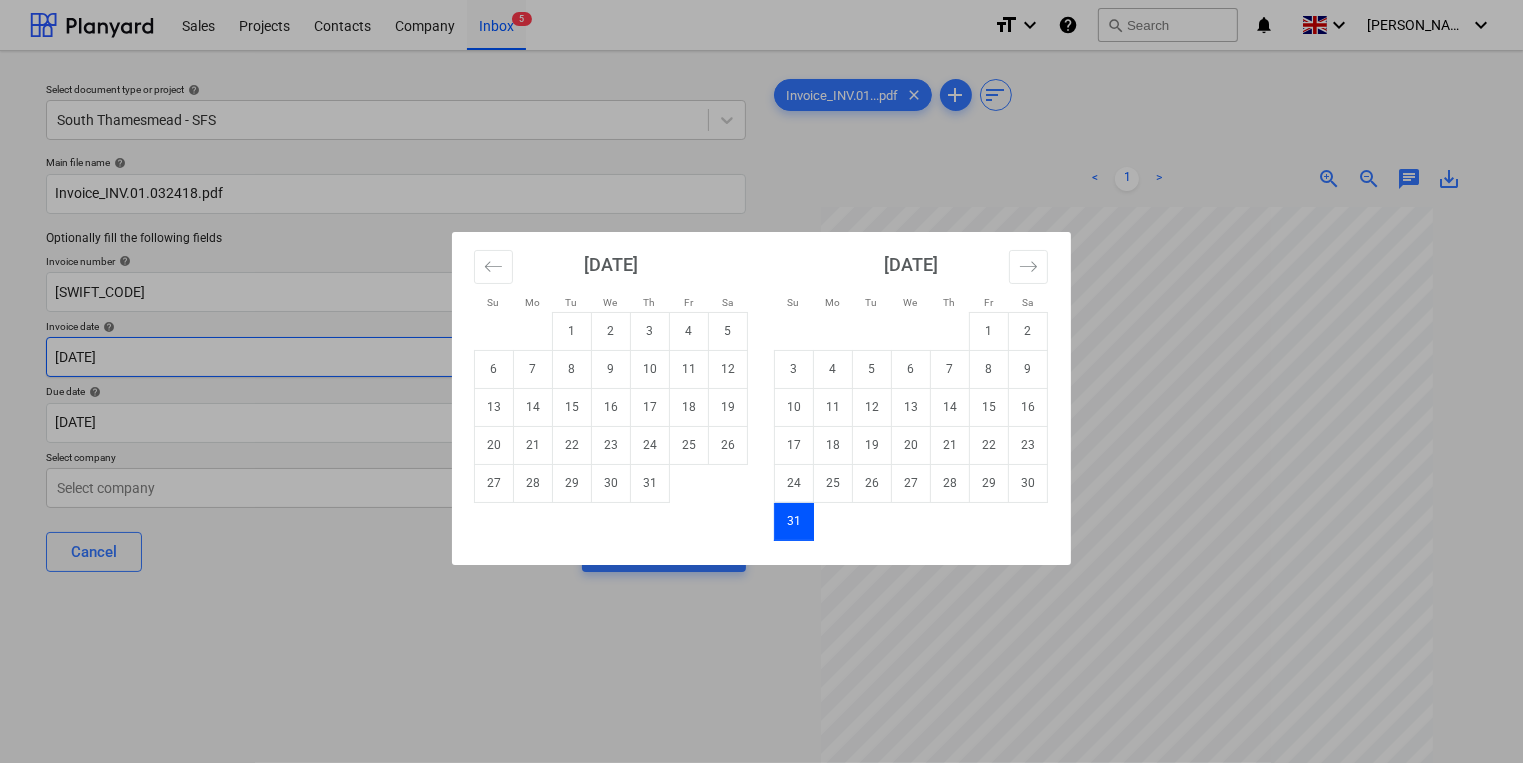 click on "11" at bounding box center (689, 369) 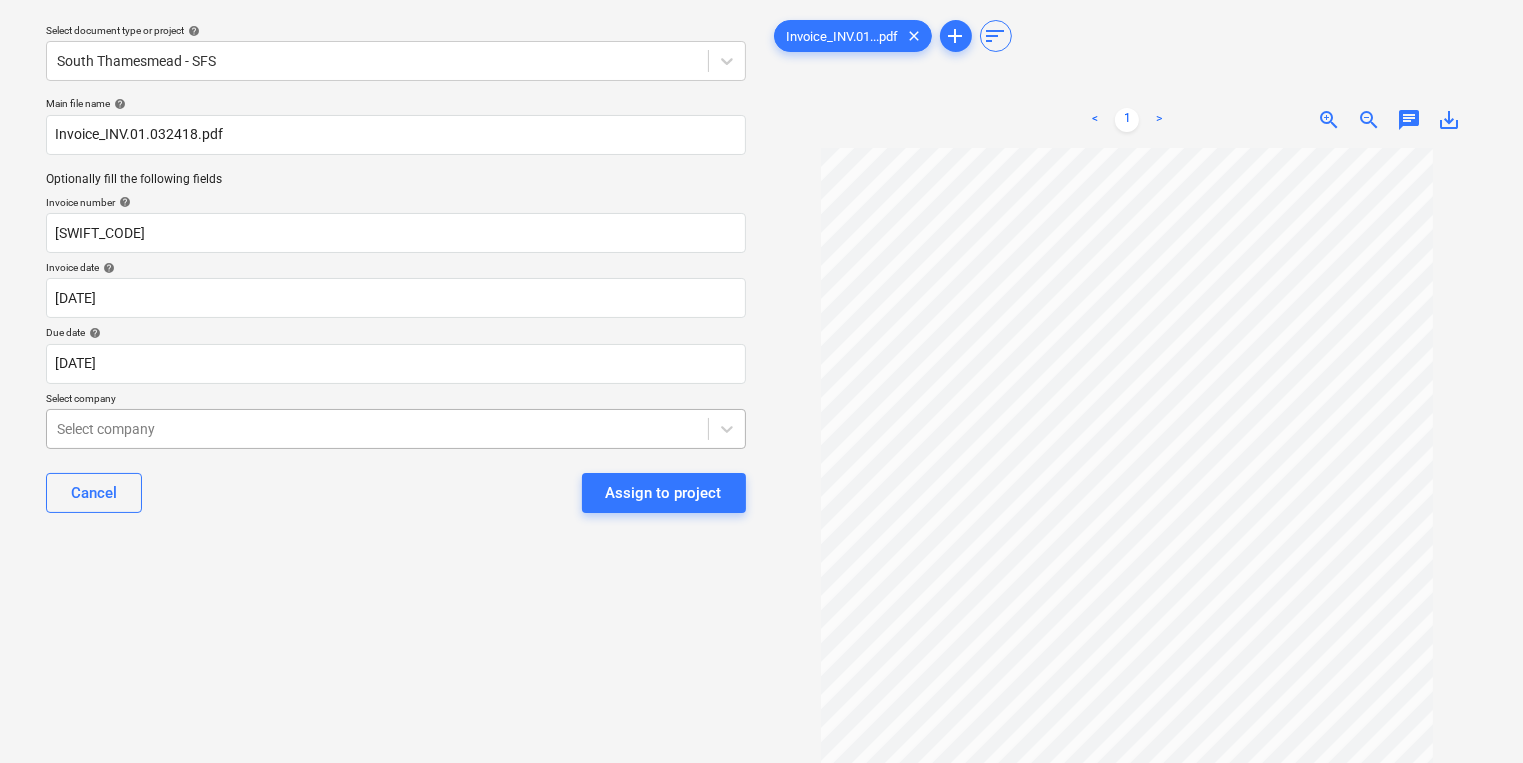 click on "Sales Projects Contacts Company Inbox 5 format_size keyboard_arrow_down help search Search notifications 0 keyboard_arrow_down [PERSON_NAME] keyboard_arrow_down Select document type or project help [GEOGRAPHIC_DATA] - SFS Main file name help Invoice_INV.01.032418.pdf Optionally fill the following fields Invoice number help [SWIFT_CODE] Invoice date help [DATE] 11.07.2025 Press the down arrow key to interact with the calendar and
select a date. Press the question mark key to get the keyboard shortcuts for changing dates. Due date help [DATE] [DATE] Press the down arrow key to interact with the calendar and
select a date. Press the question mark key to get the keyboard shortcuts for changing dates. Select company Select company Cancel Assign to project Invoice_INV.01...pdf clear add sort < 1 > zoom_in zoom_out chat 0 save_alt" at bounding box center [761, 322] 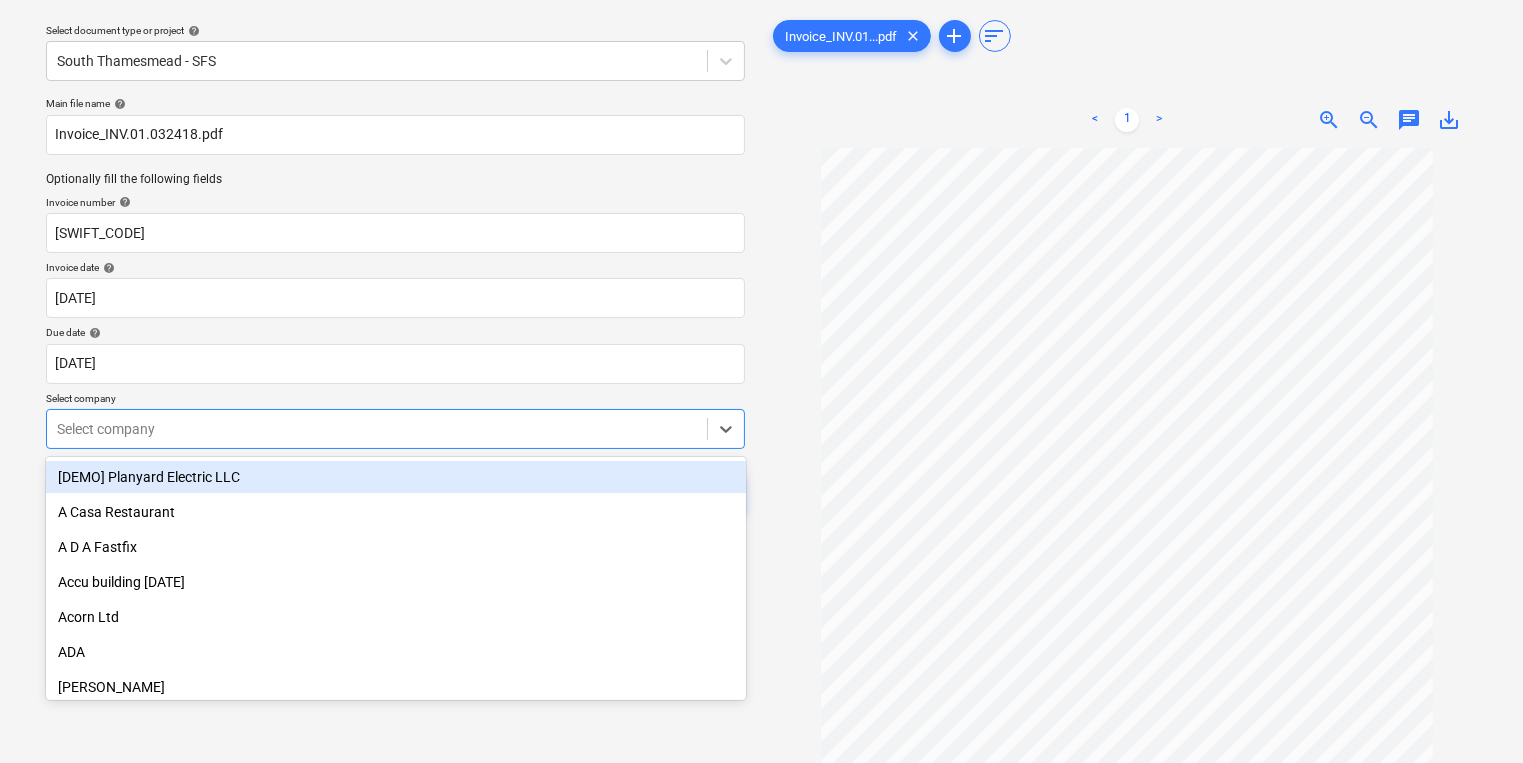scroll, scrollTop: 64, scrollLeft: 0, axis: vertical 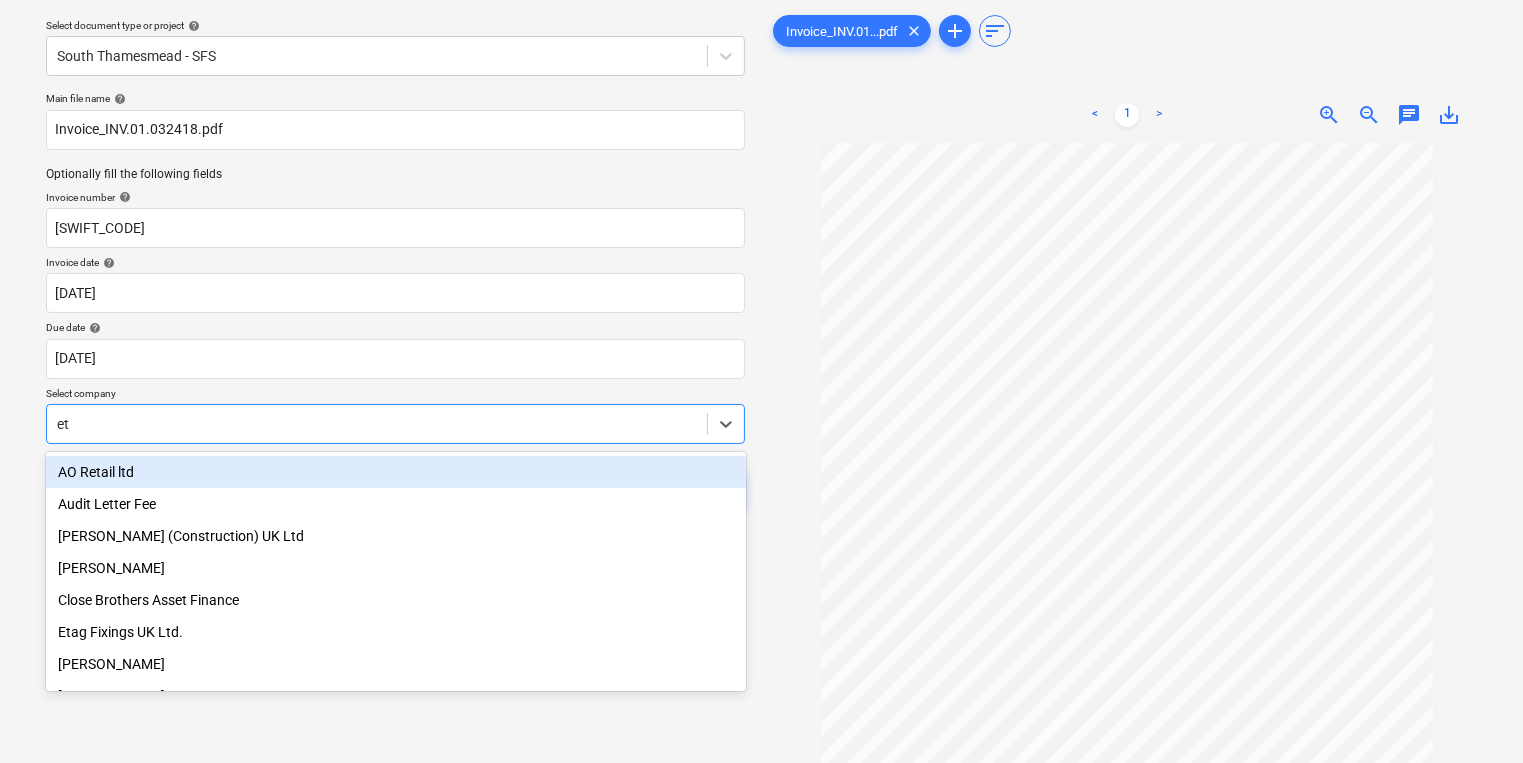 type on "eta" 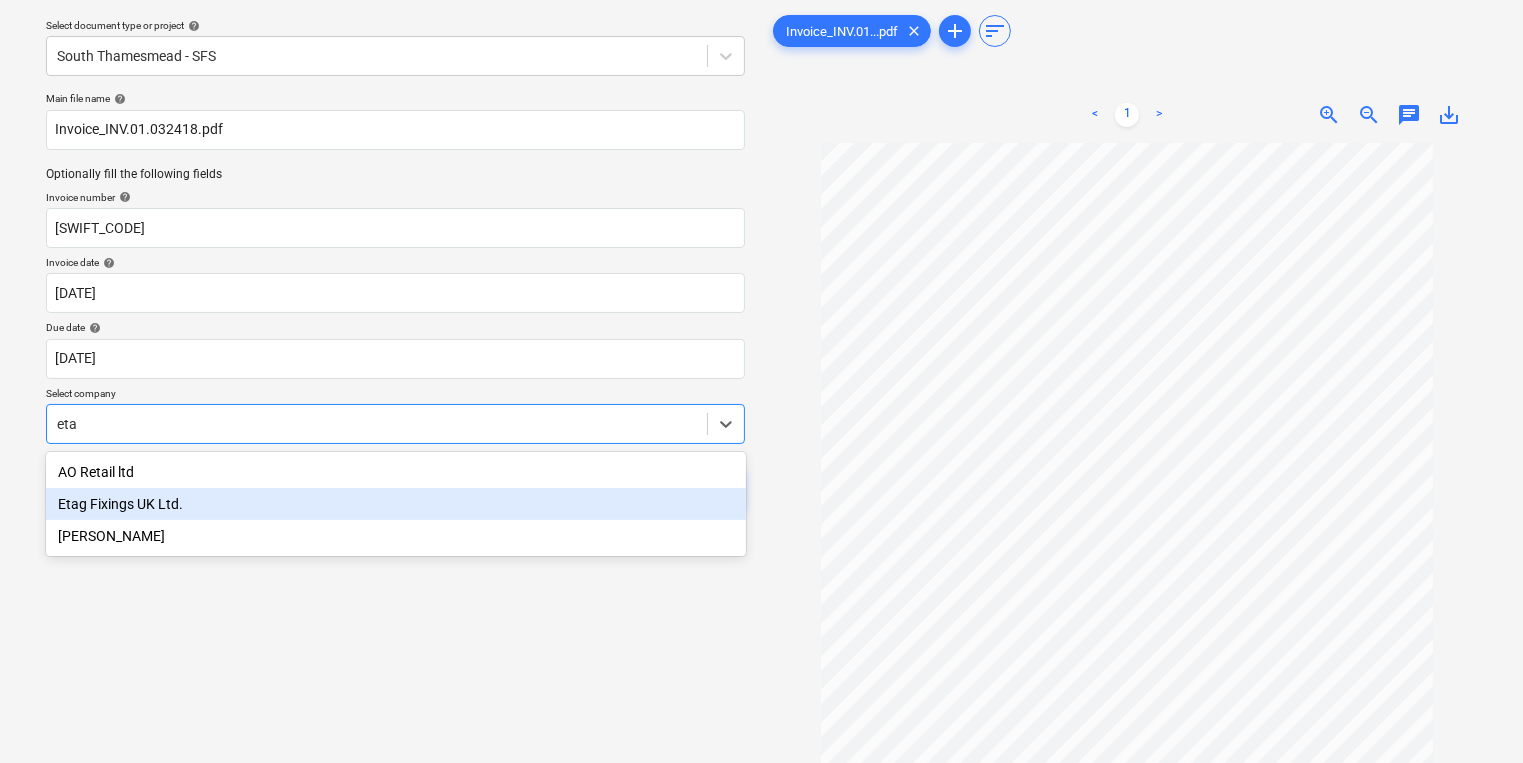 click on "Etag Fixings UK Ltd." at bounding box center [396, 504] 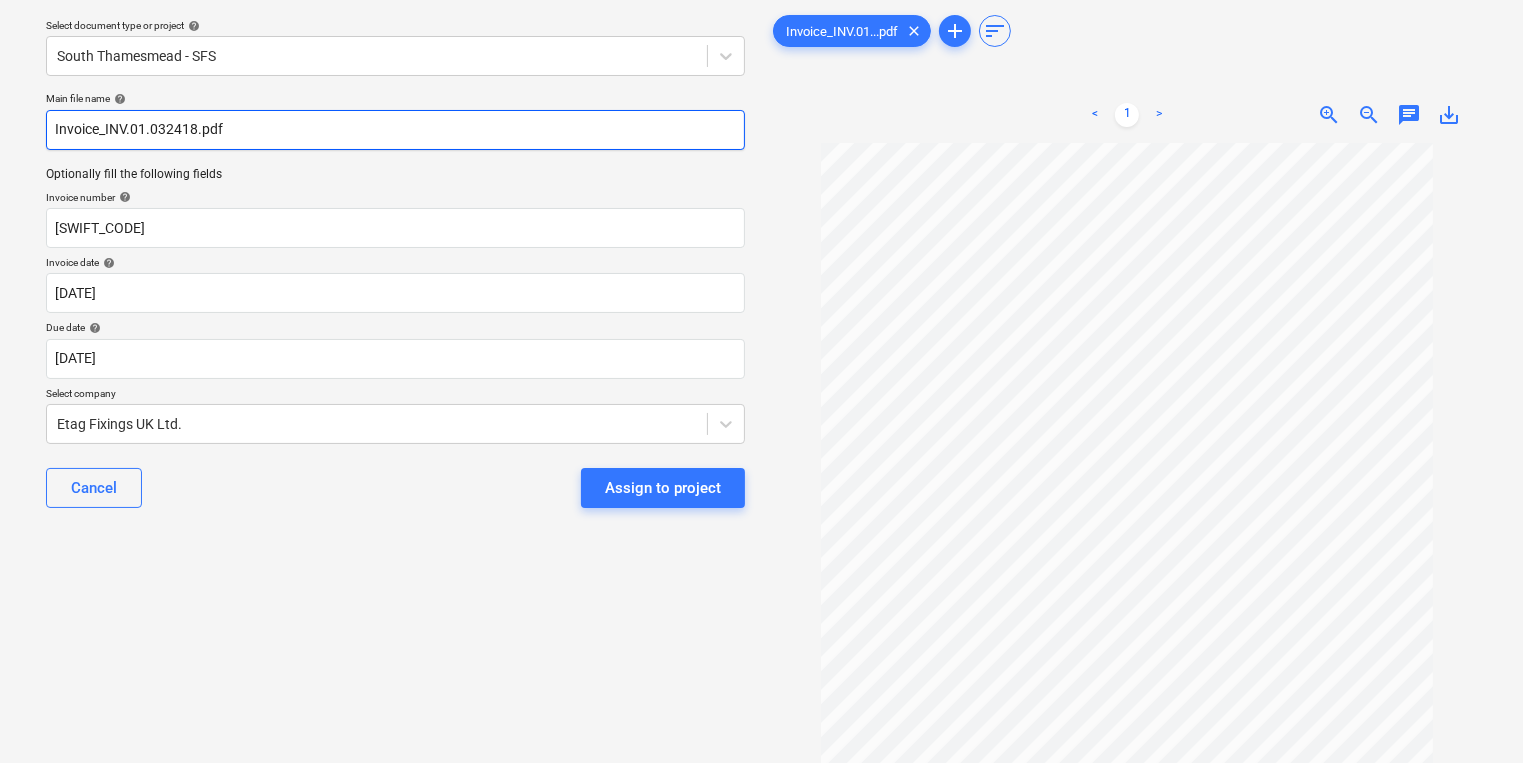 drag, startPoint x: 196, startPoint y: 127, endPoint x: 106, endPoint y: 128, distance: 90.005554 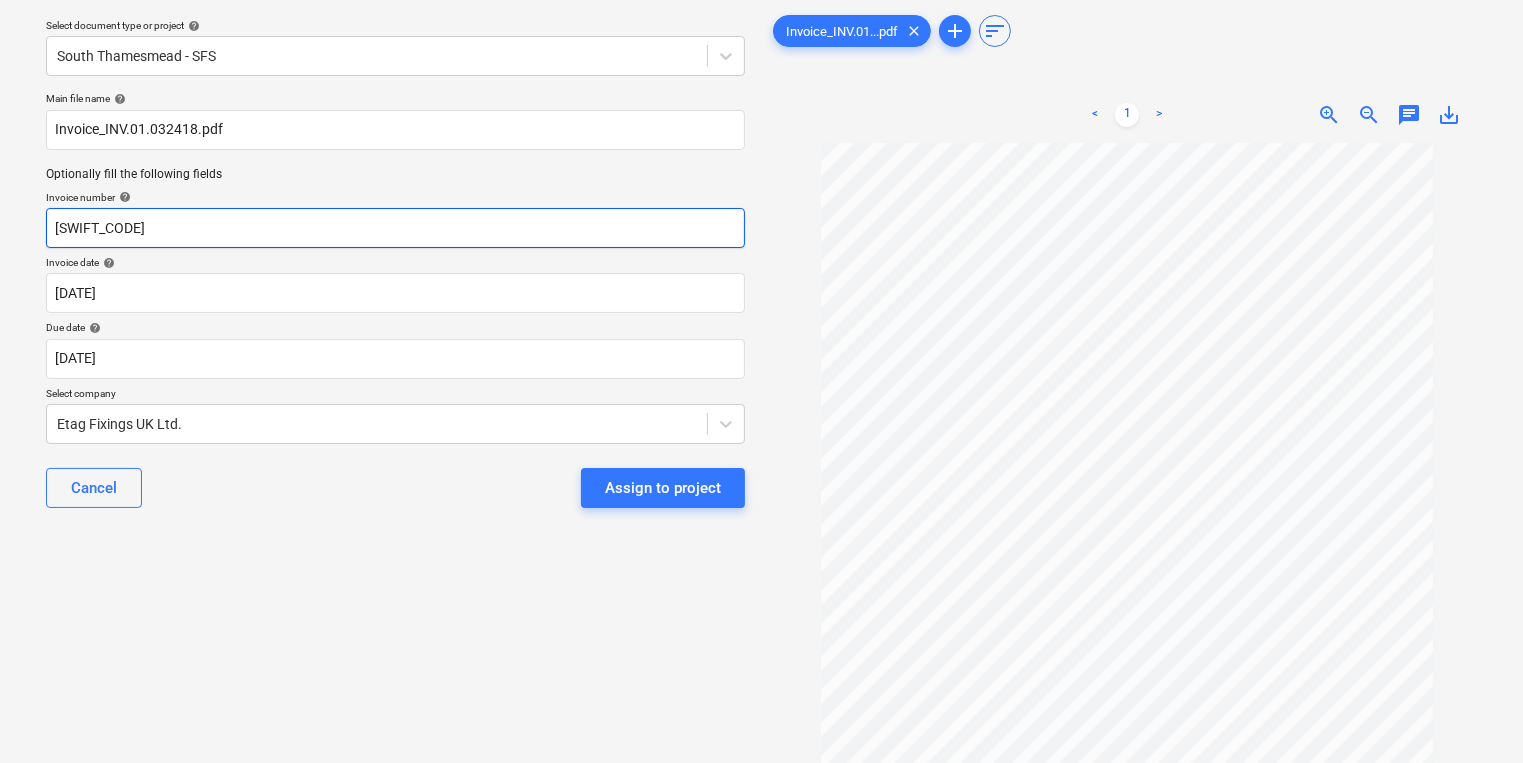 drag, startPoint x: 161, startPoint y: 225, endPoint x: 37, endPoint y: 223, distance: 124.01613 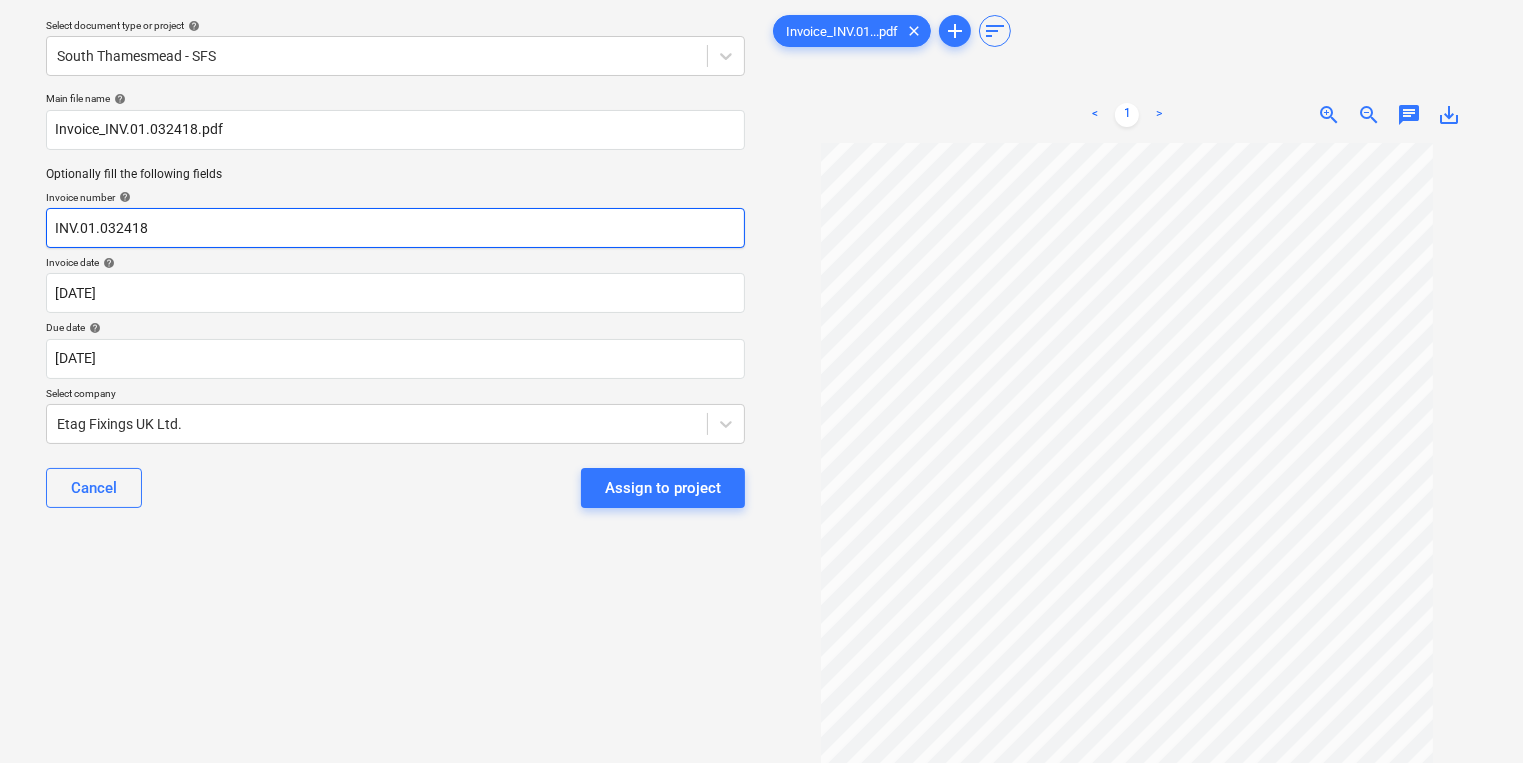 click on "INV.01.032418" at bounding box center [395, 228] 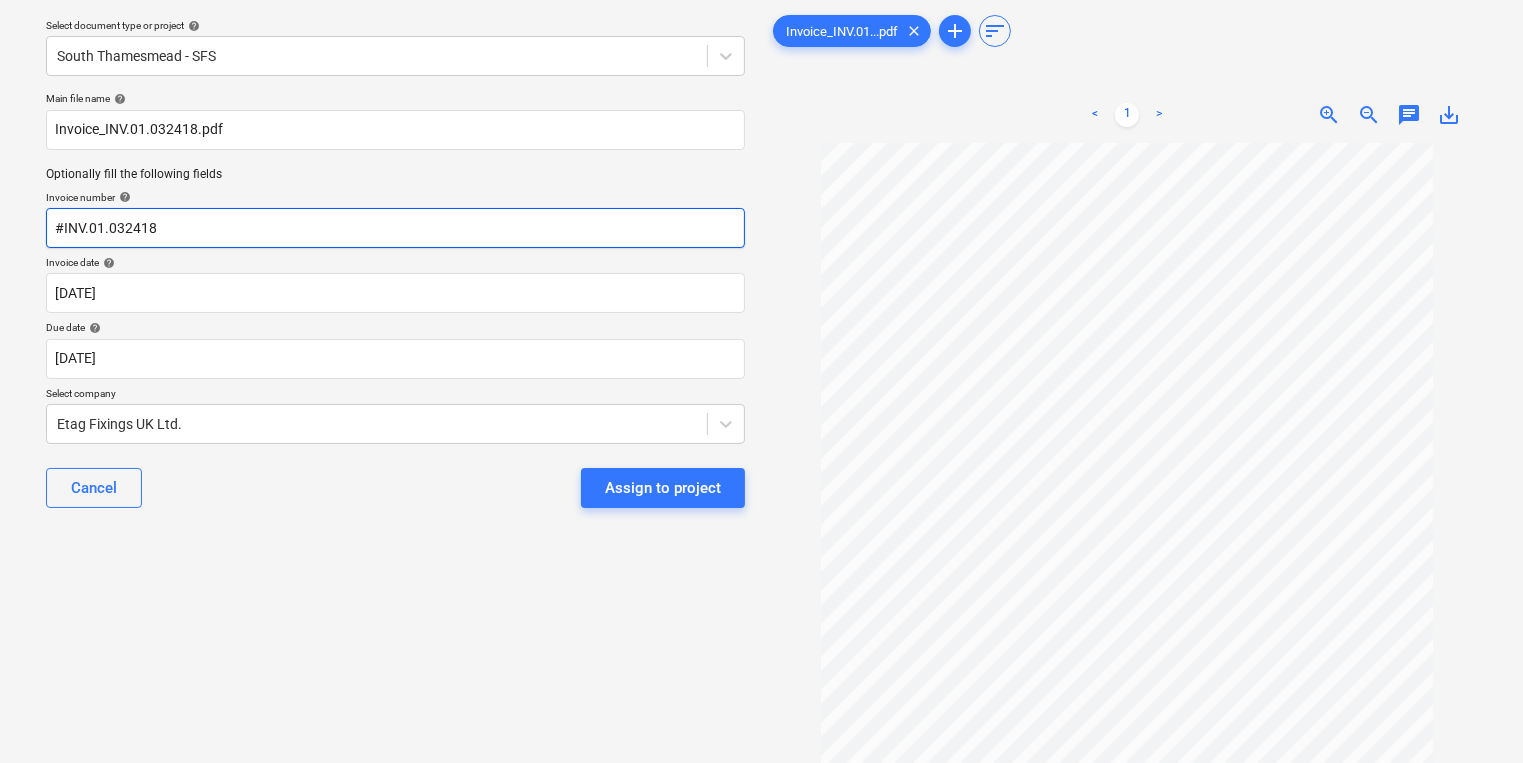 drag, startPoint x: 176, startPoint y: 232, endPoint x: 53, endPoint y: 222, distance: 123.40584 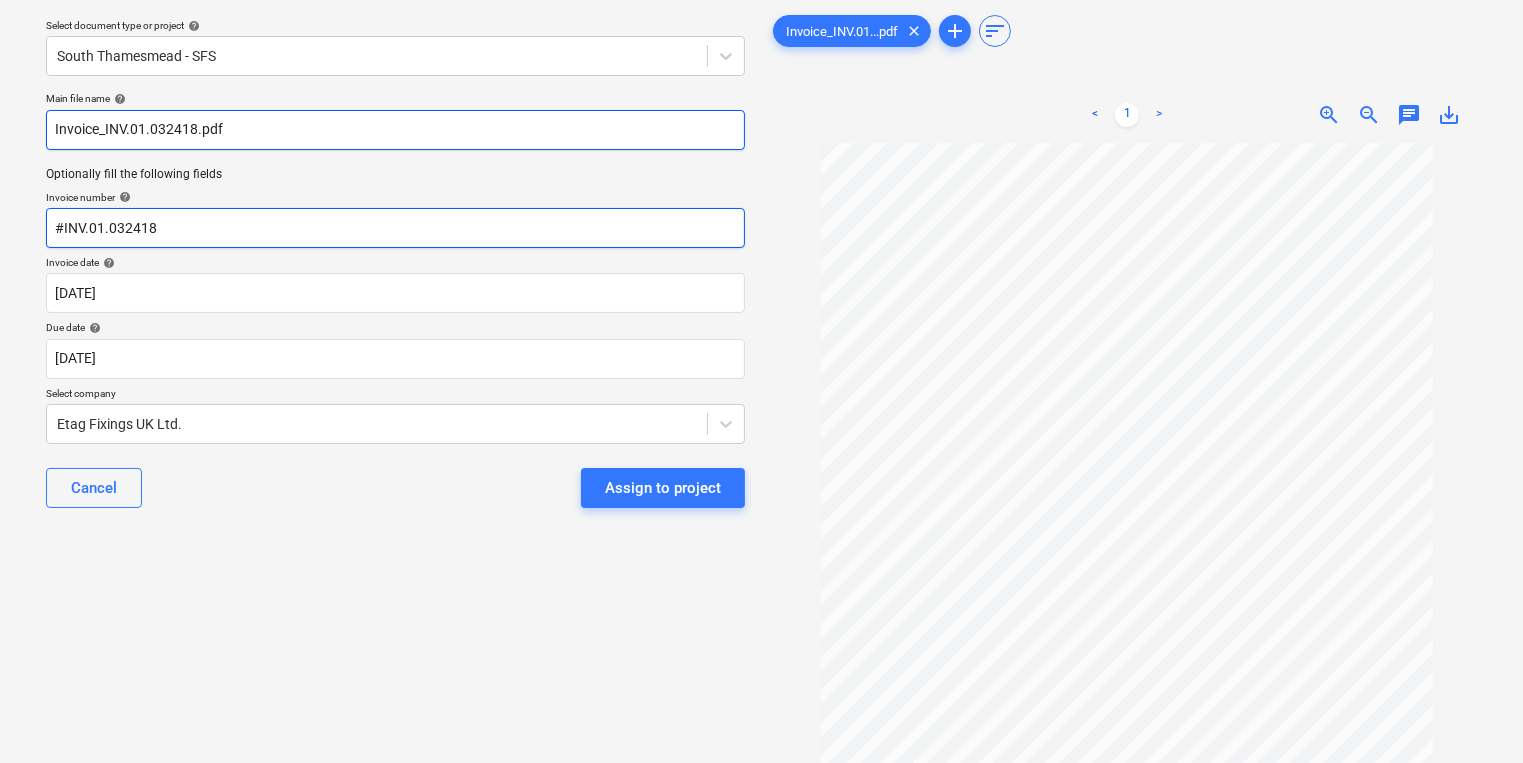 type on "#INV.01.032418" 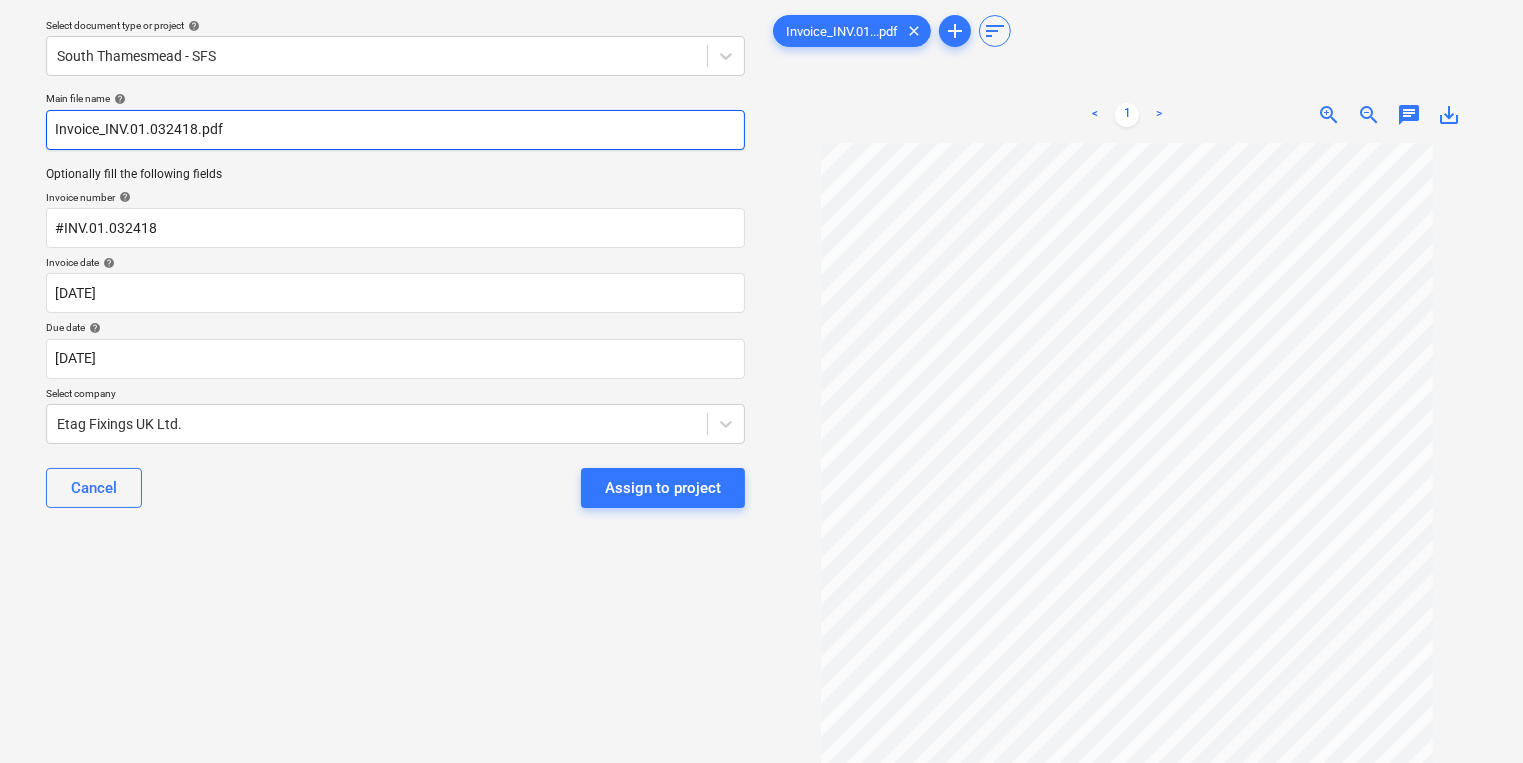 drag, startPoint x: 272, startPoint y: 128, endPoint x: -15, endPoint y: 123, distance: 287.04355 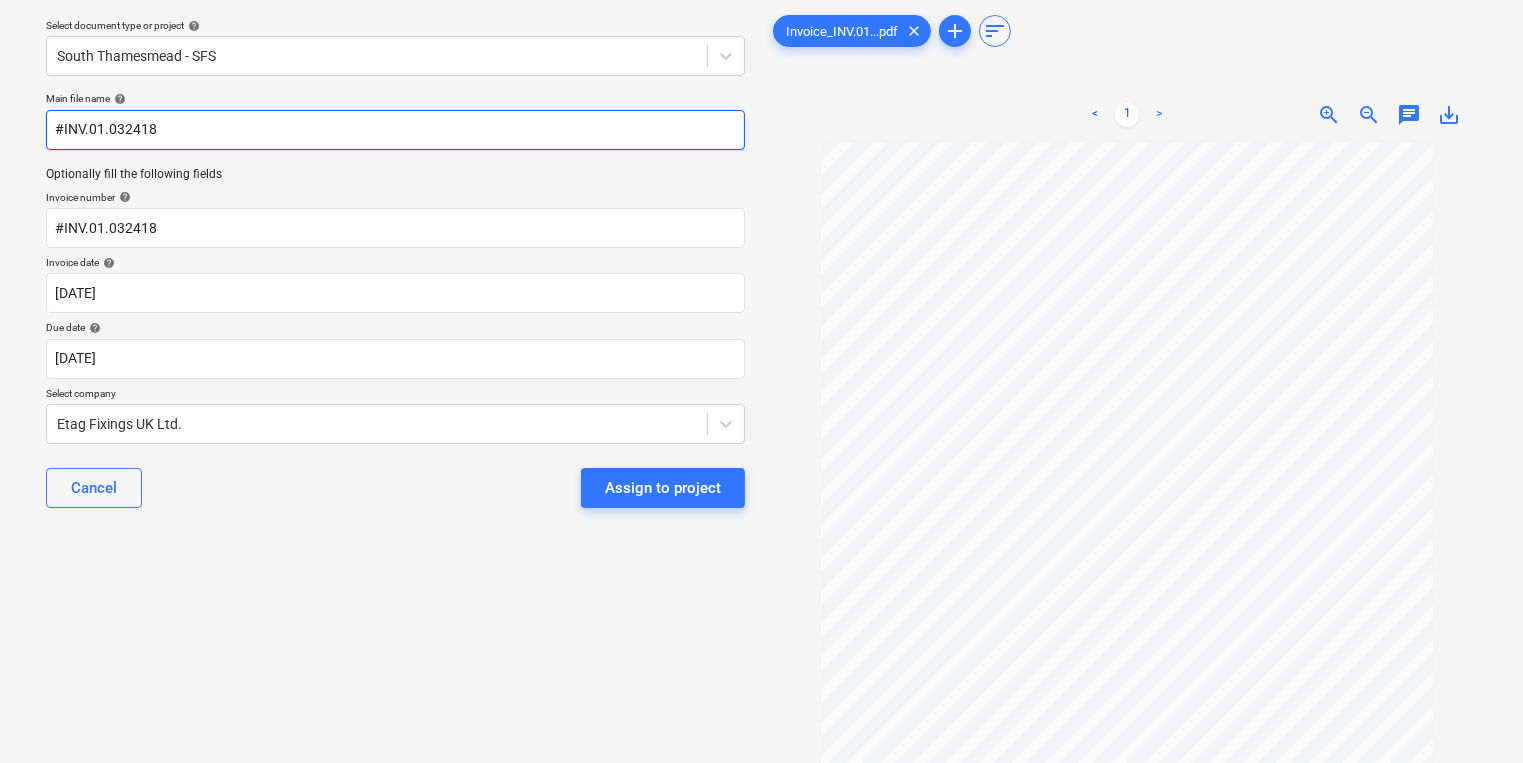 type on "#INV.01.032418" 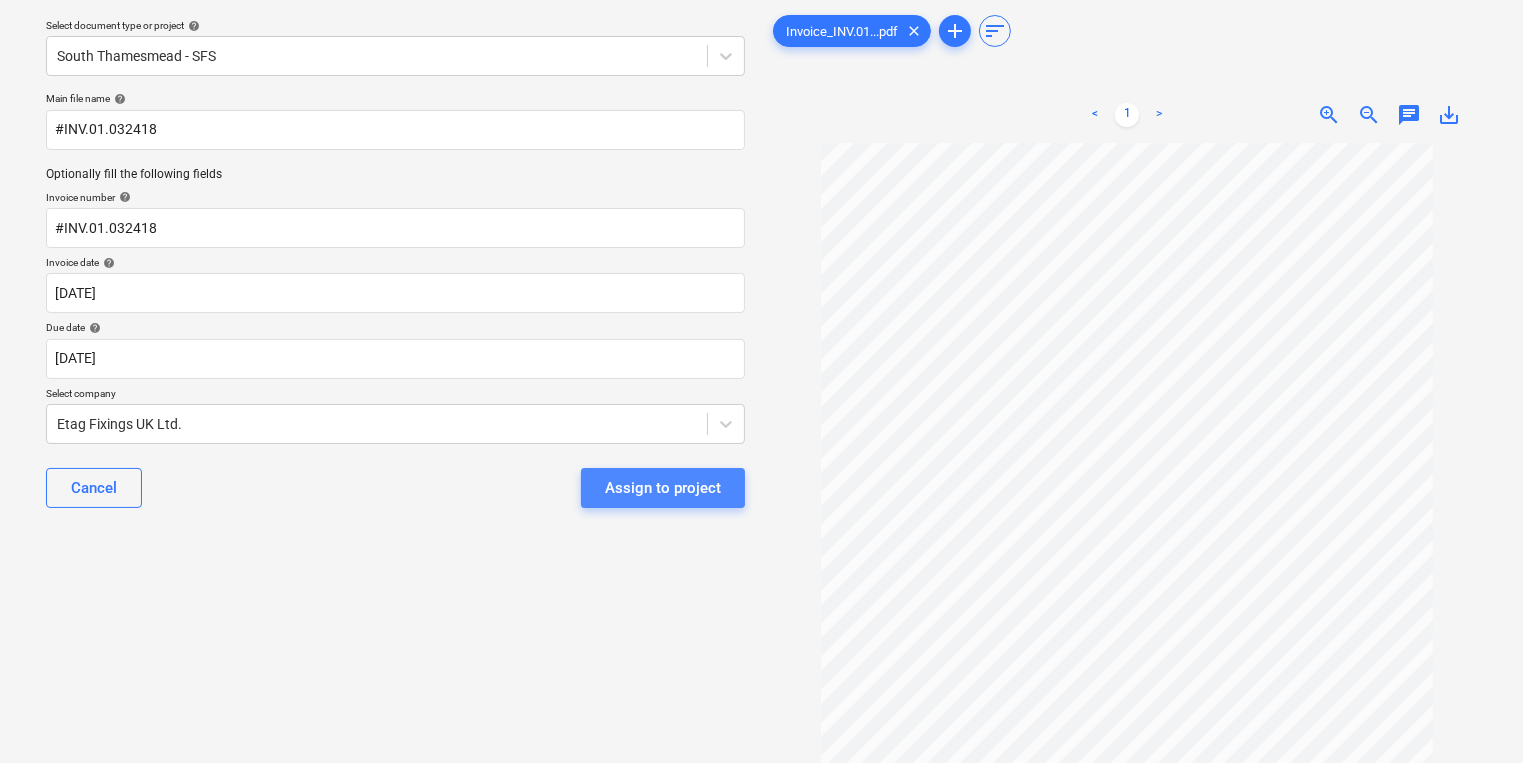 click on "Assign to project" at bounding box center [663, 488] 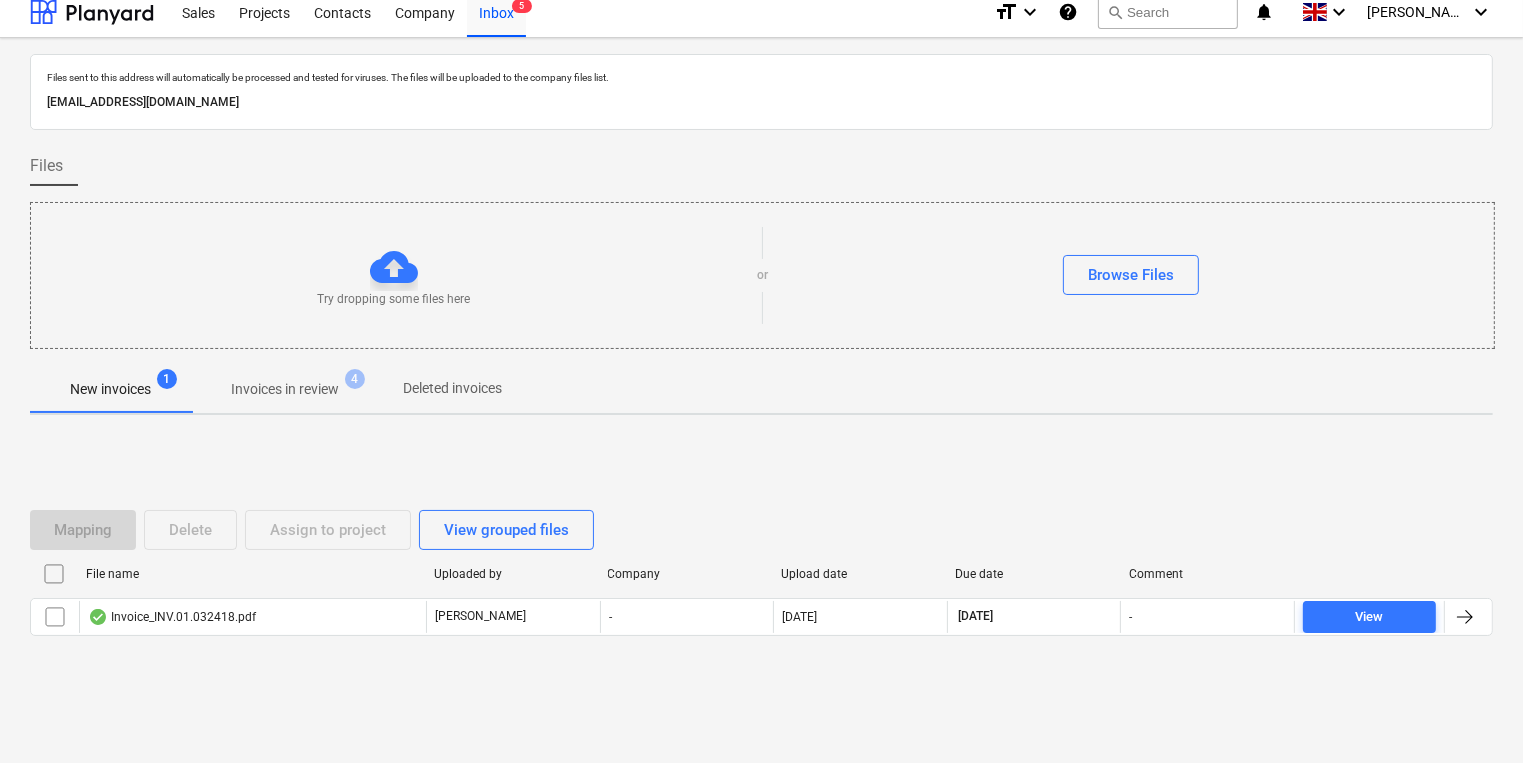 scroll, scrollTop: 11, scrollLeft: 0, axis: vertical 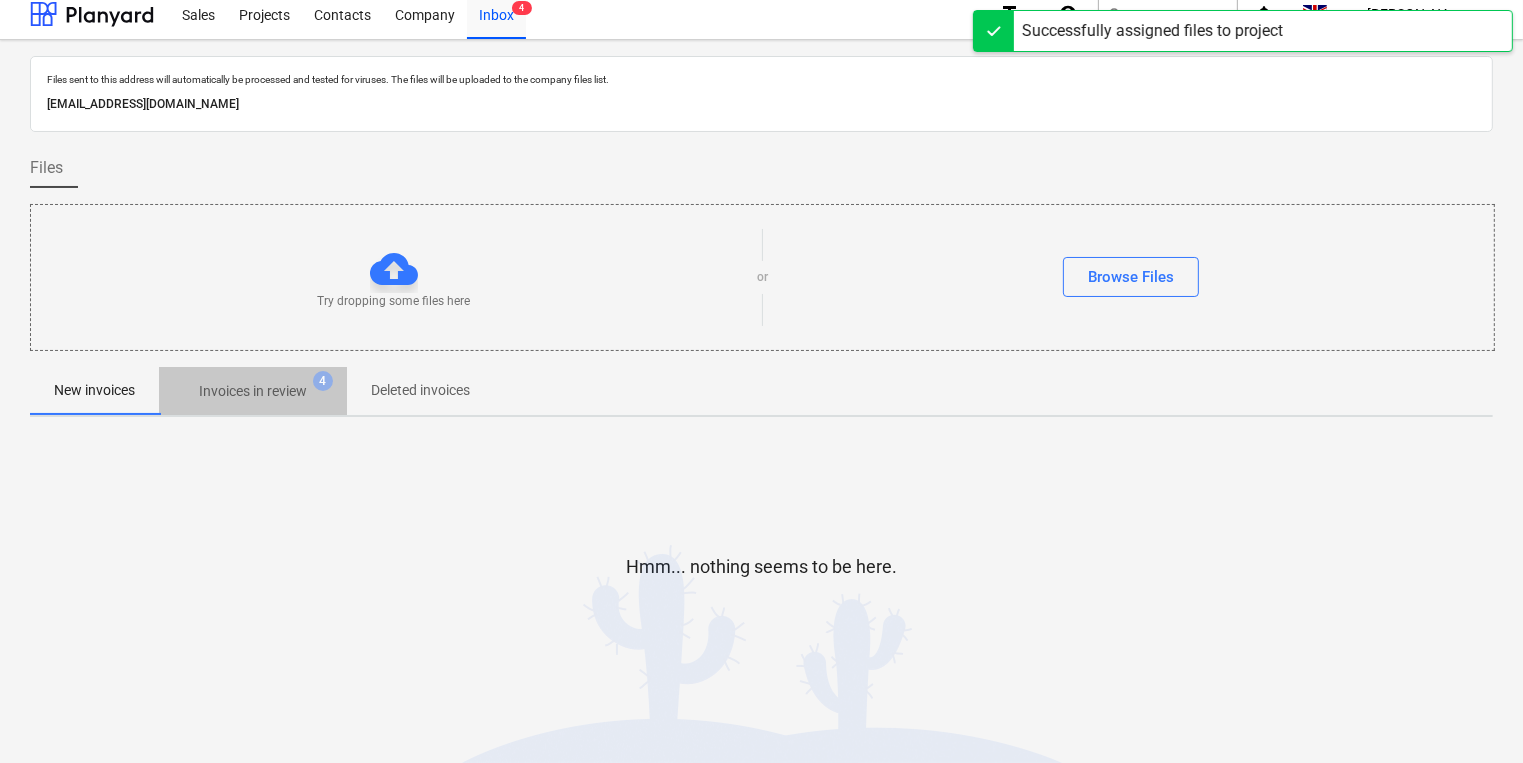 click on "Invoices in review" at bounding box center (253, 391) 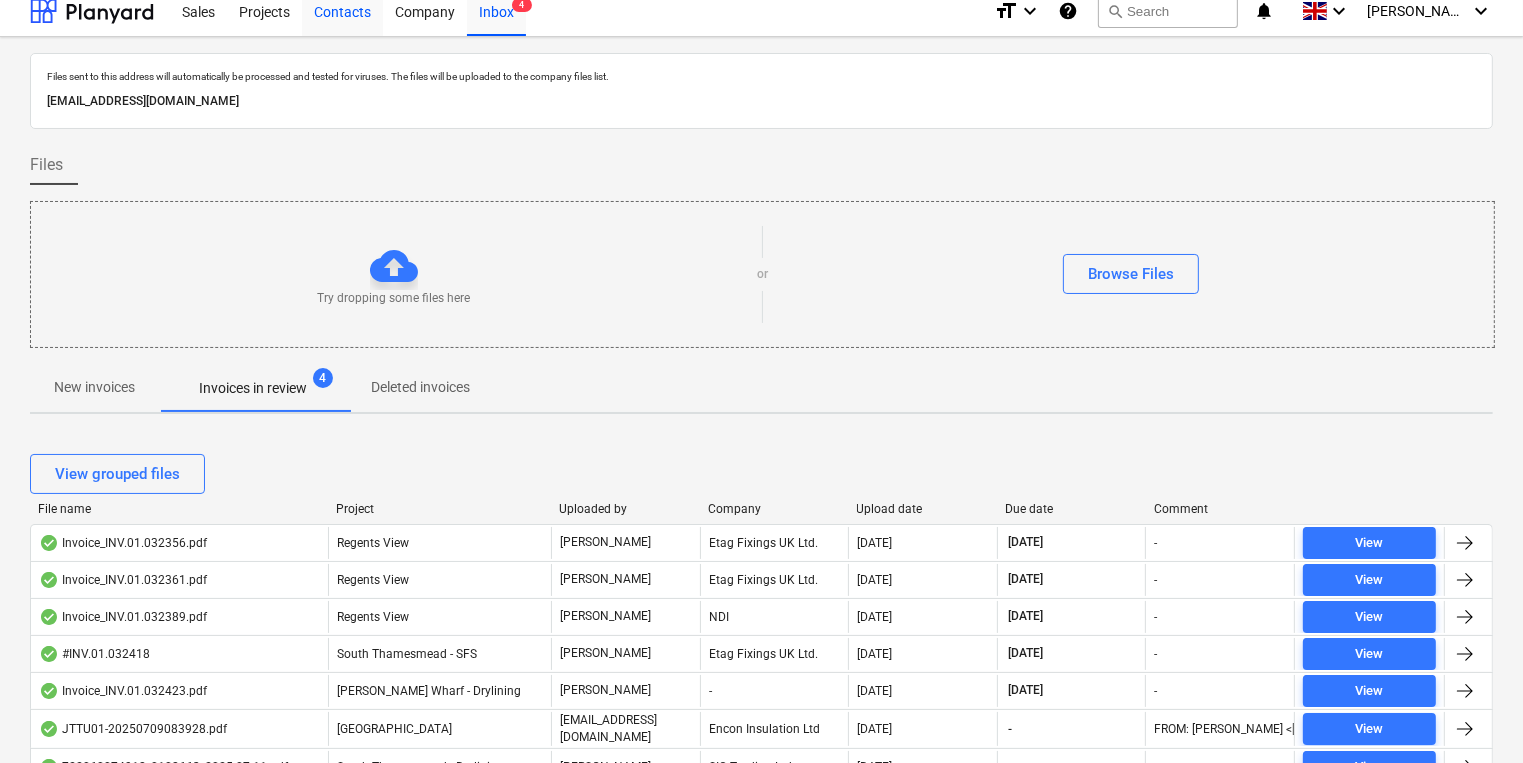 scroll, scrollTop: 0, scrollLeft: 0, axis: both 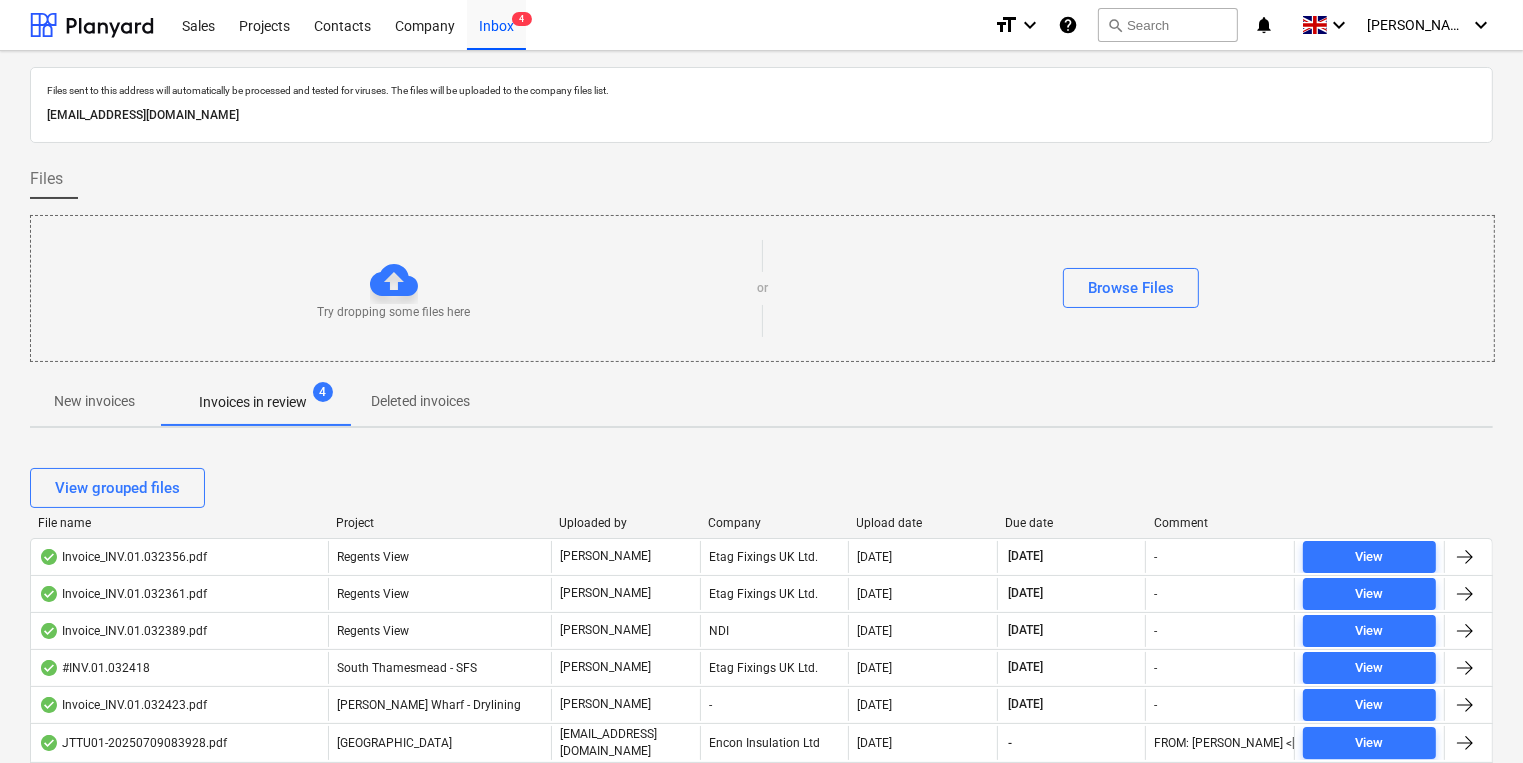 drag, startPoint x: 246, startPoint y: 402, endPoint x: 259, endPoint y: 429, distance: 29.966648 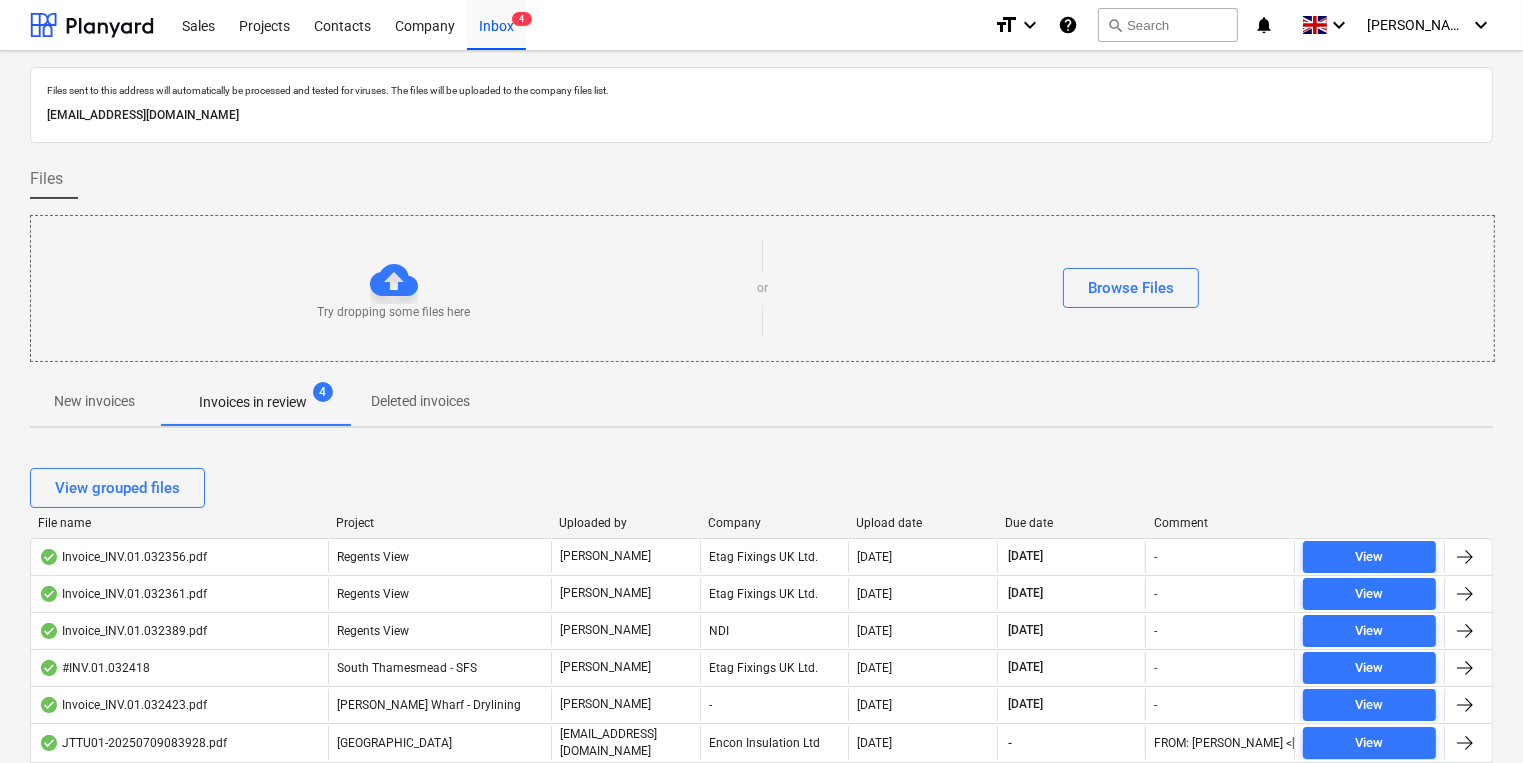 click on "Company" at bounding box center [774, 523] 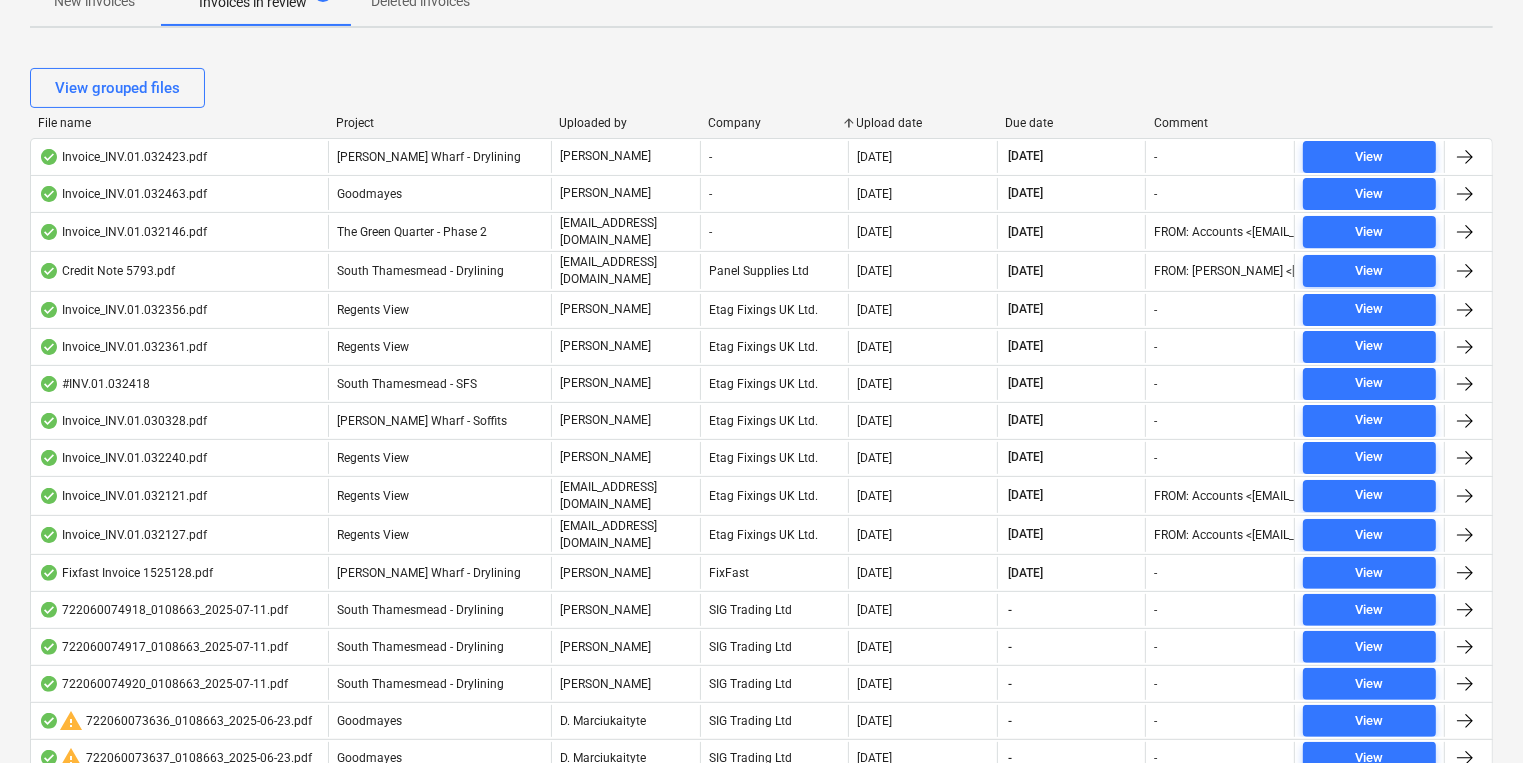 scroll, scrollTop: 0, scrollLeft: 0, axis: both 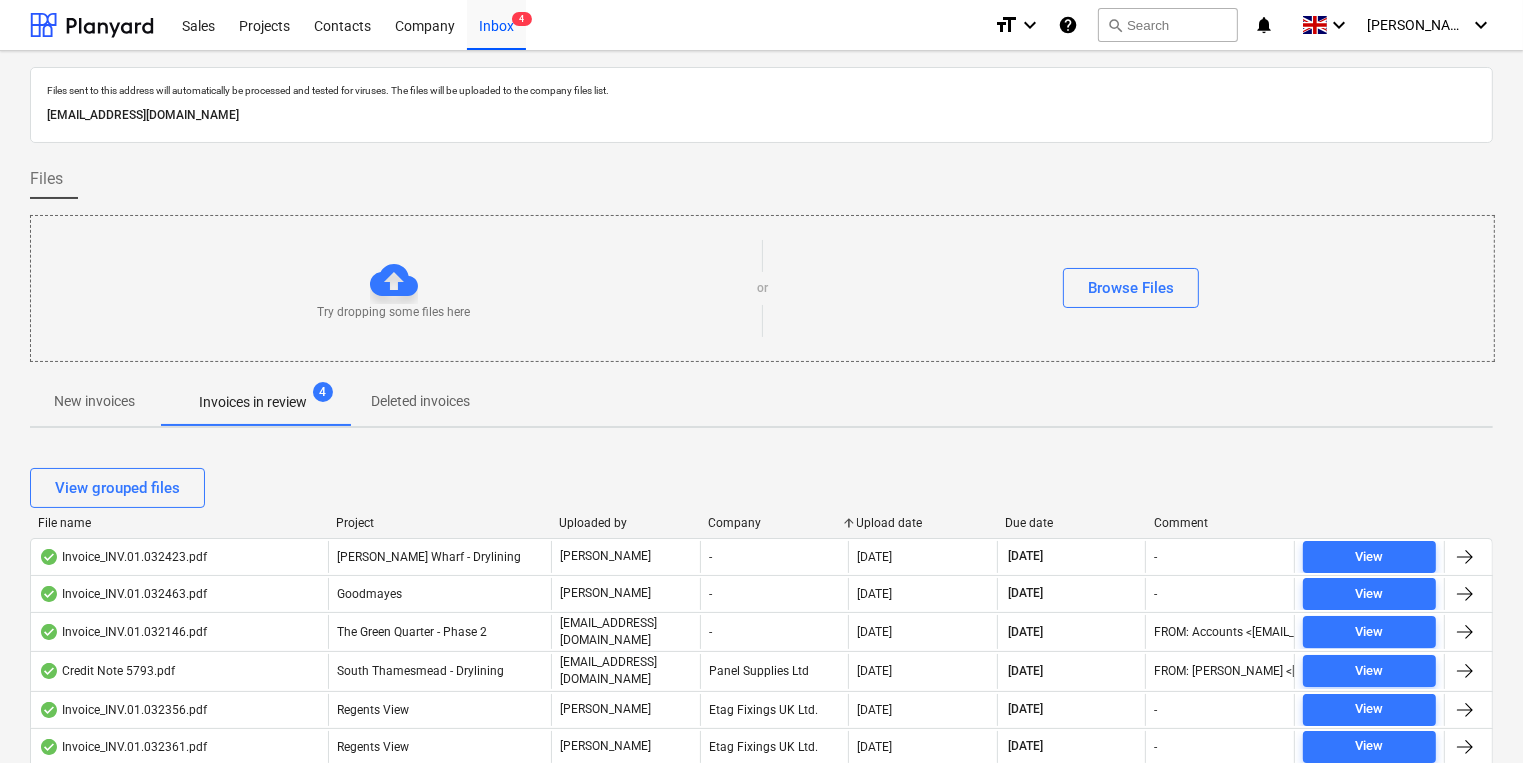 click on "New invoices" at bounding box center [94, 401] 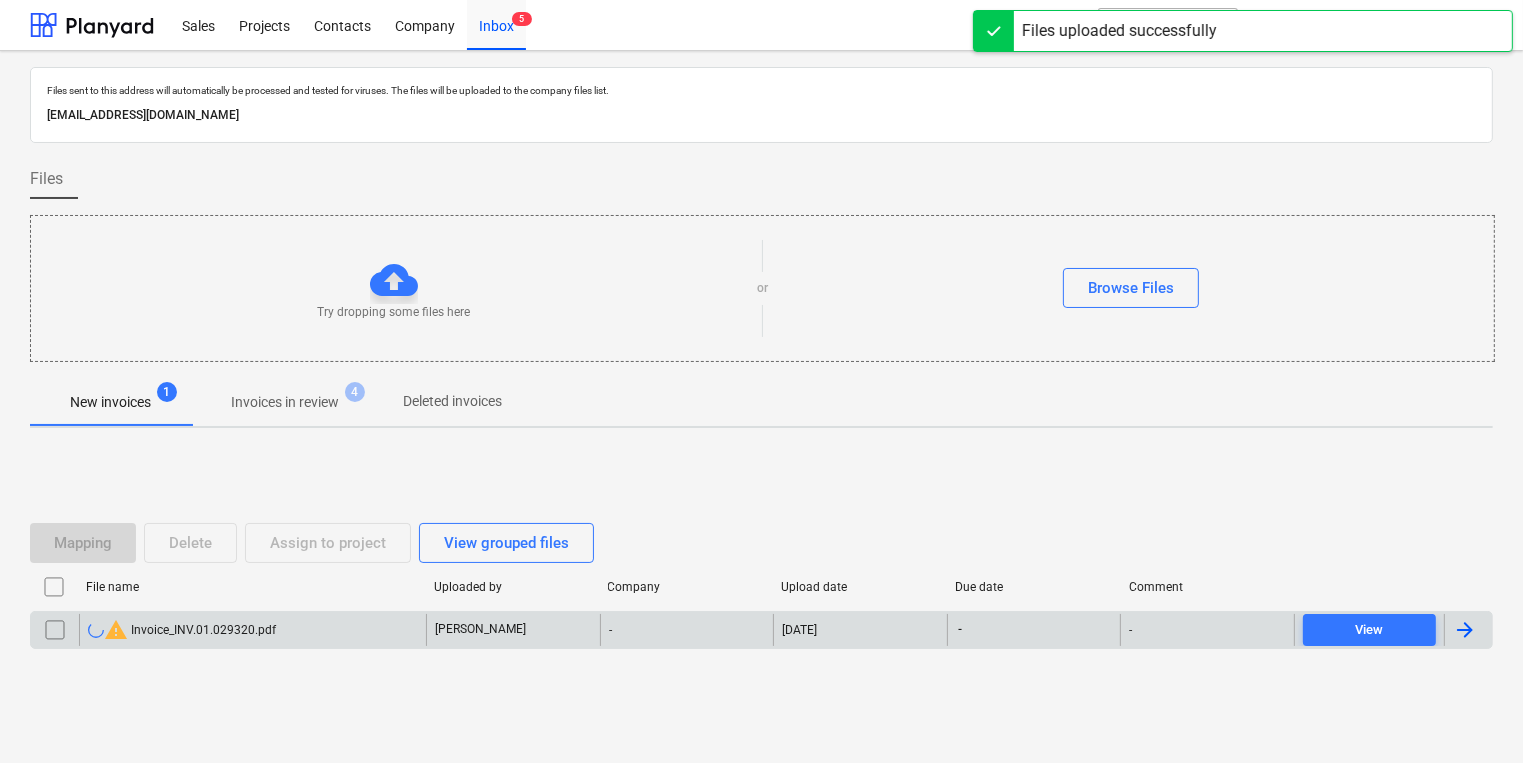 click on "warning   Invoice_INV.01.029320.pdf" at bounding box center [252, 630] 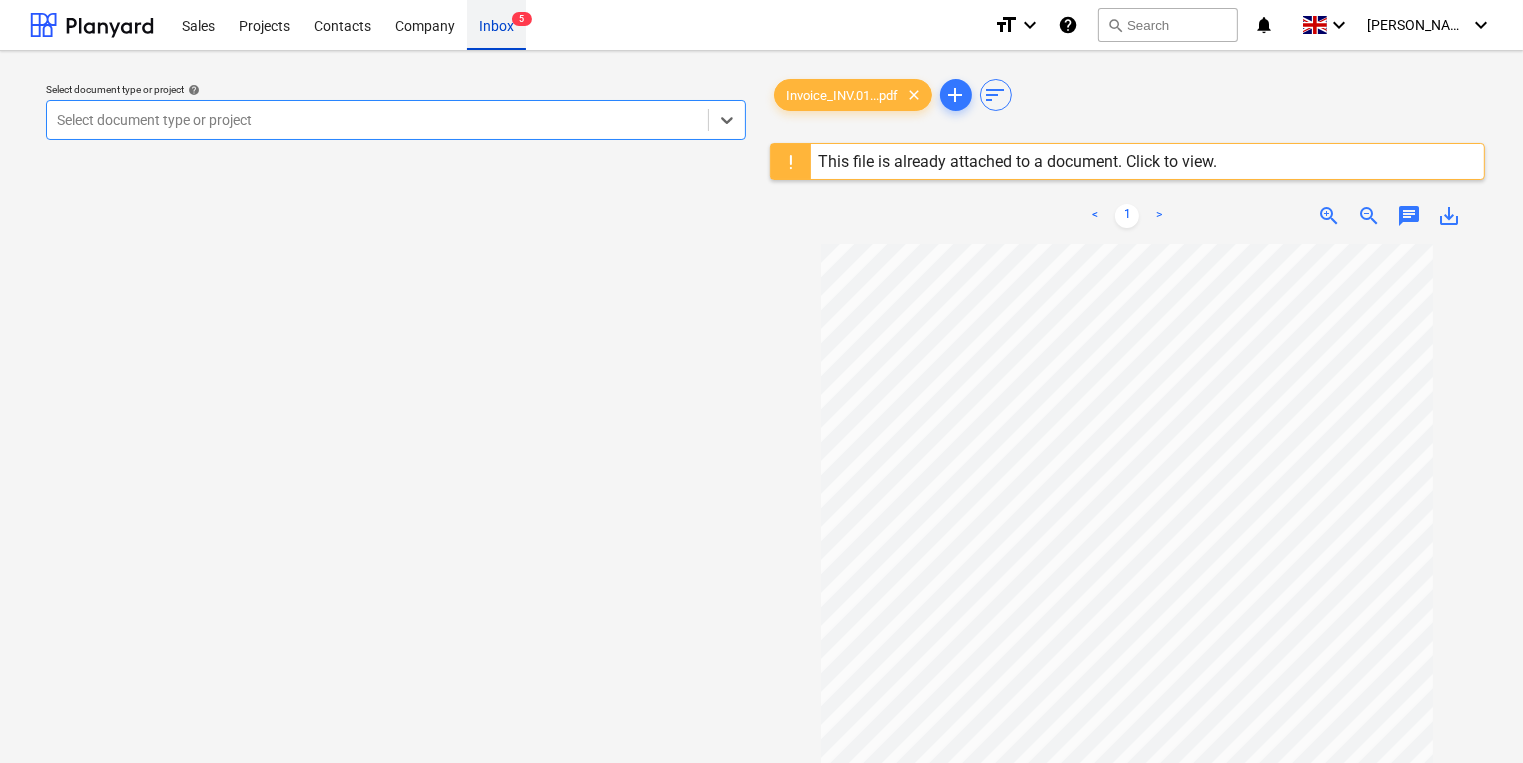 click on "Inbox 5" at bounding box center (496, 24) 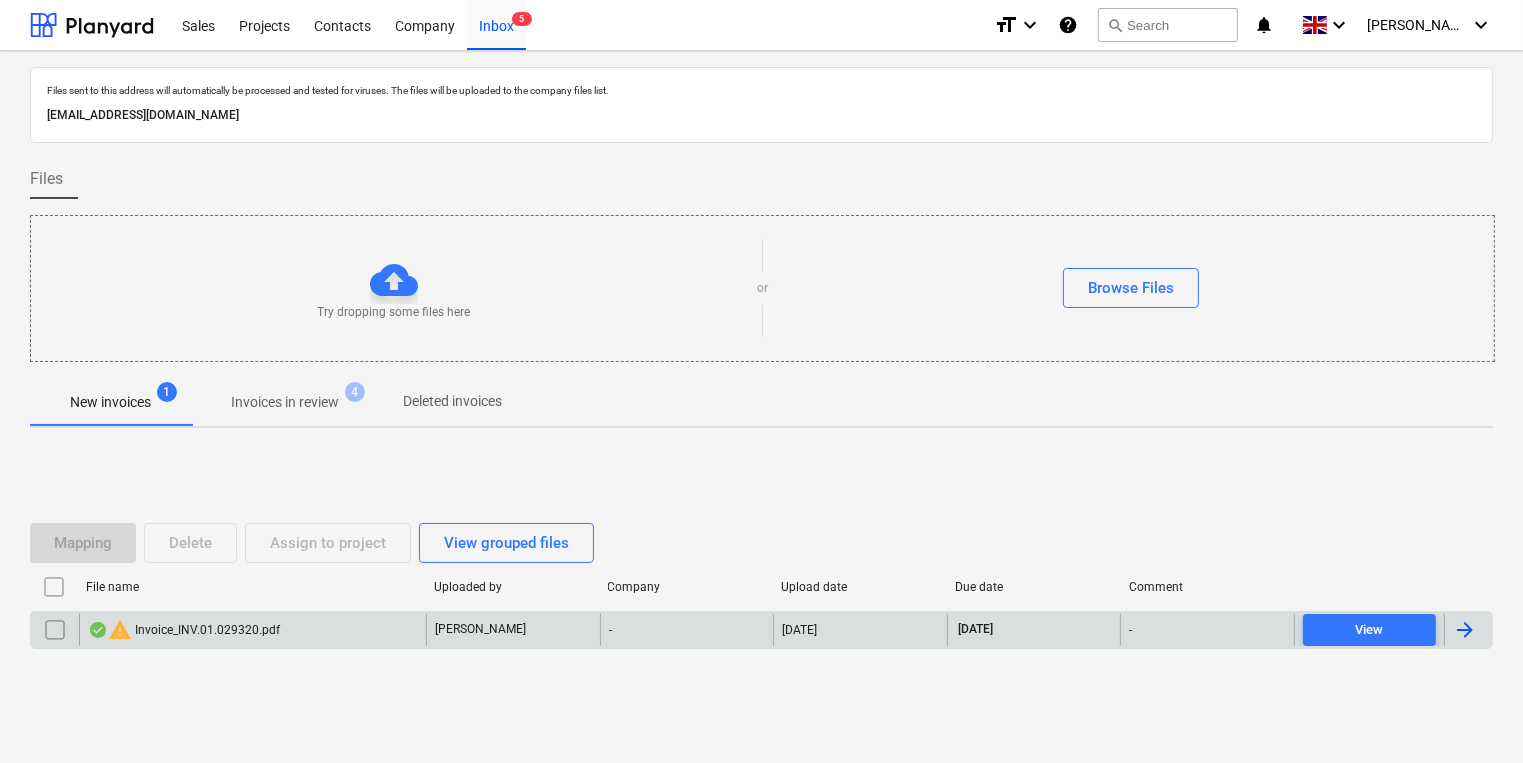 click on "warning   Invoice_INV.01.029320.pdf" at bounding box center [252, 630] 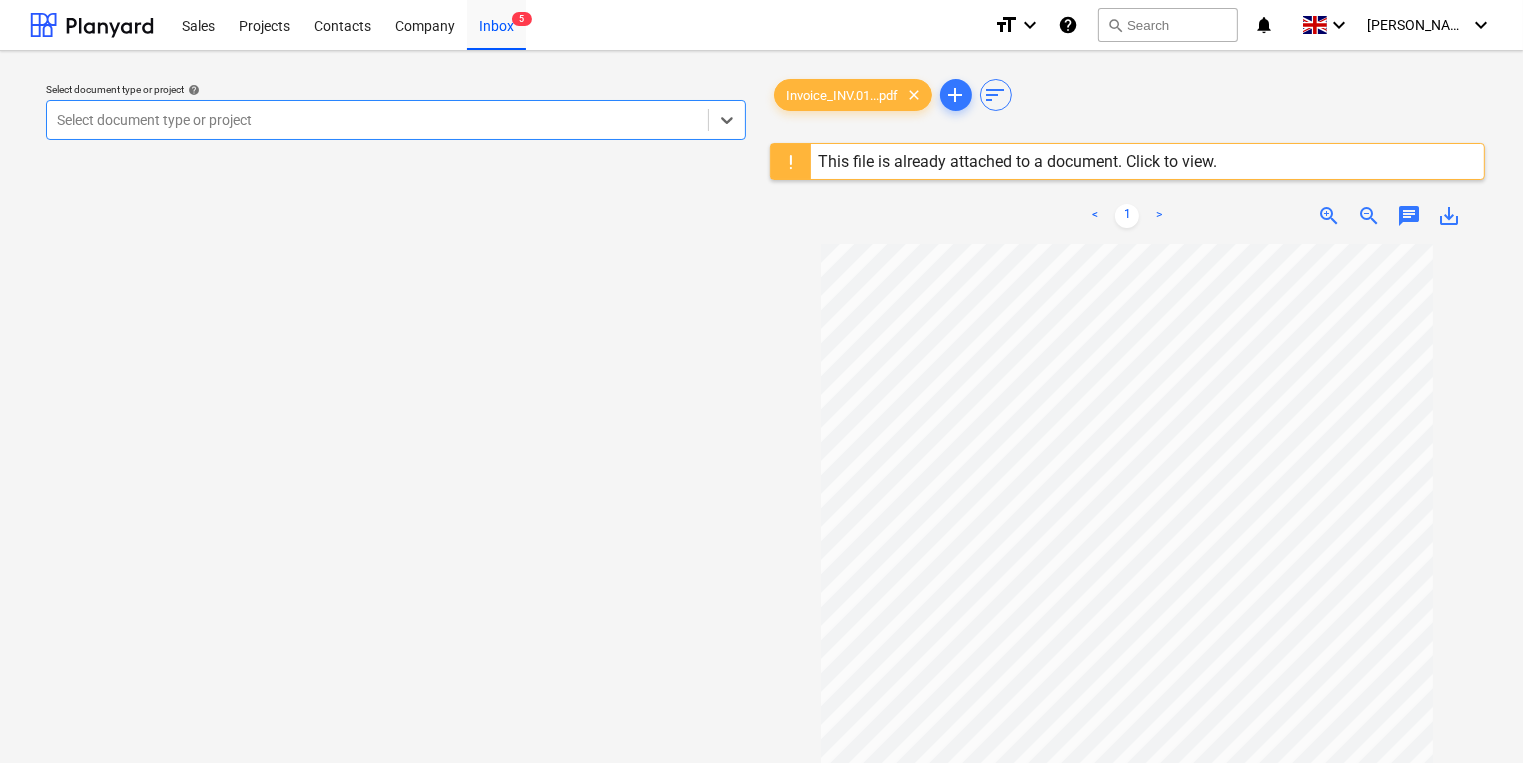 click on "This file is already attached to a document. Click to view." at bounding box center [1018, 161] 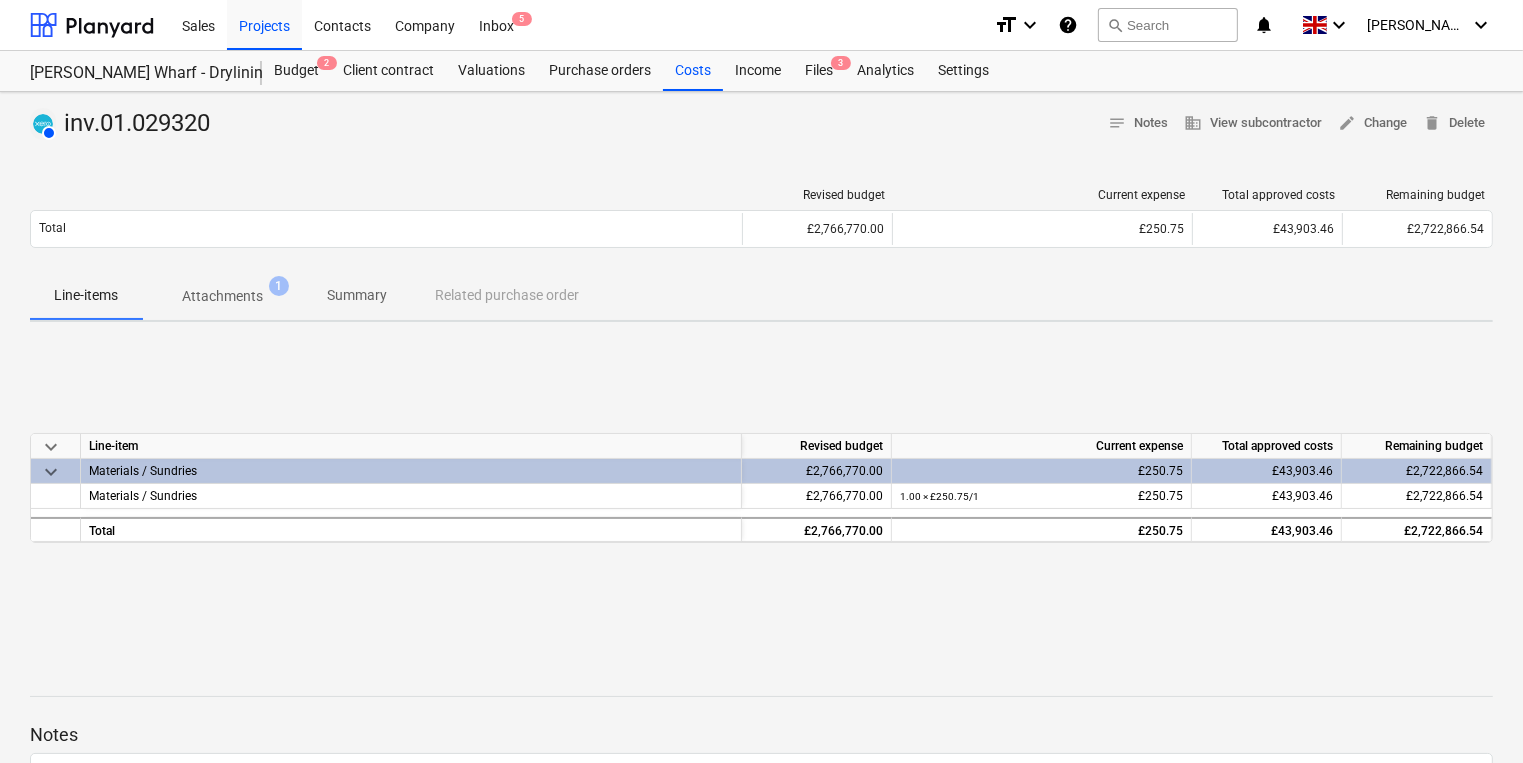 click on "Attachments" at bounding box center (222, 296) 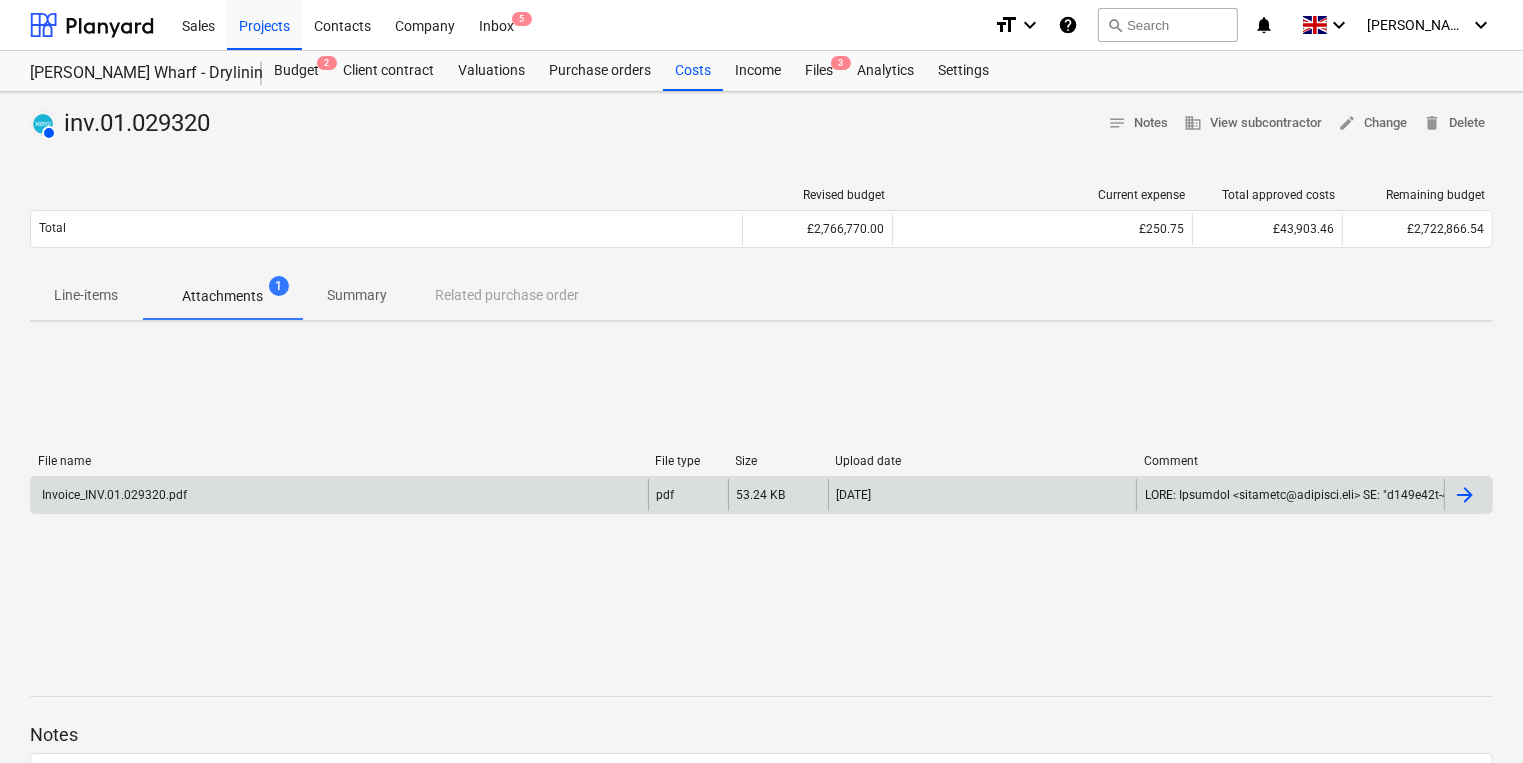 click on "Invoice_INV.01.029320.pdf" at bounding box center (339, 495) 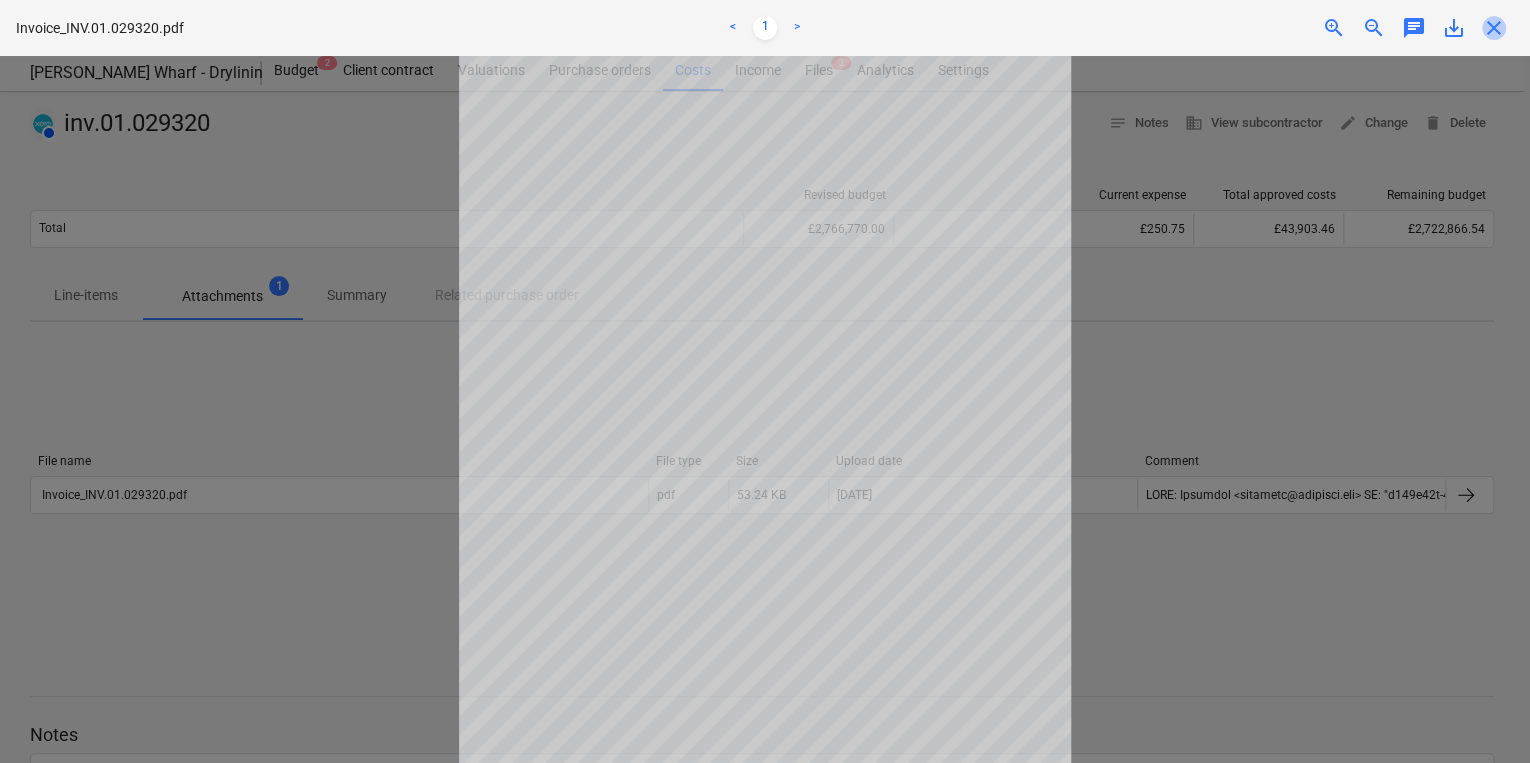 click on "close" at bounding box center (1494, 28) 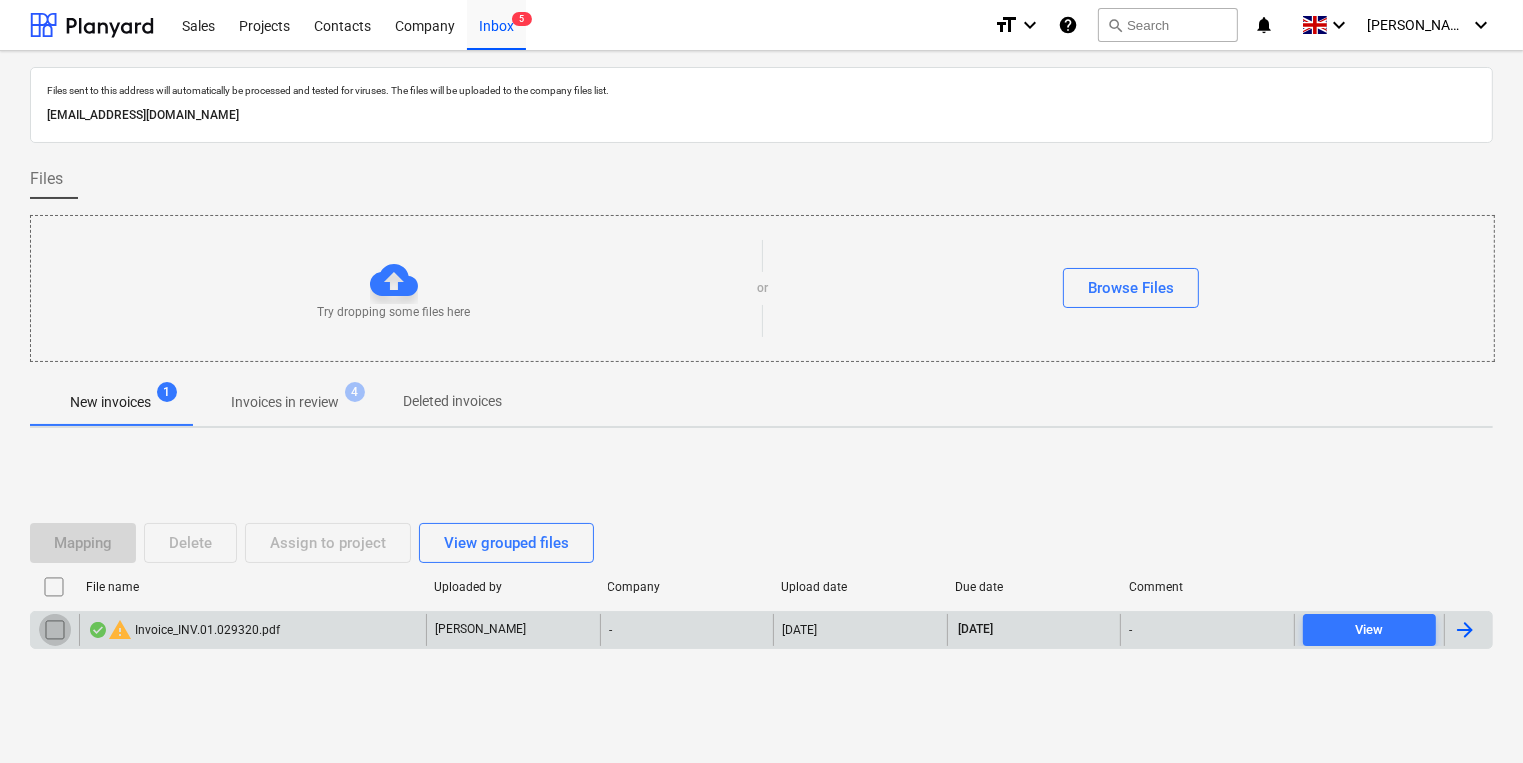 click at bounding box center (55, 630) 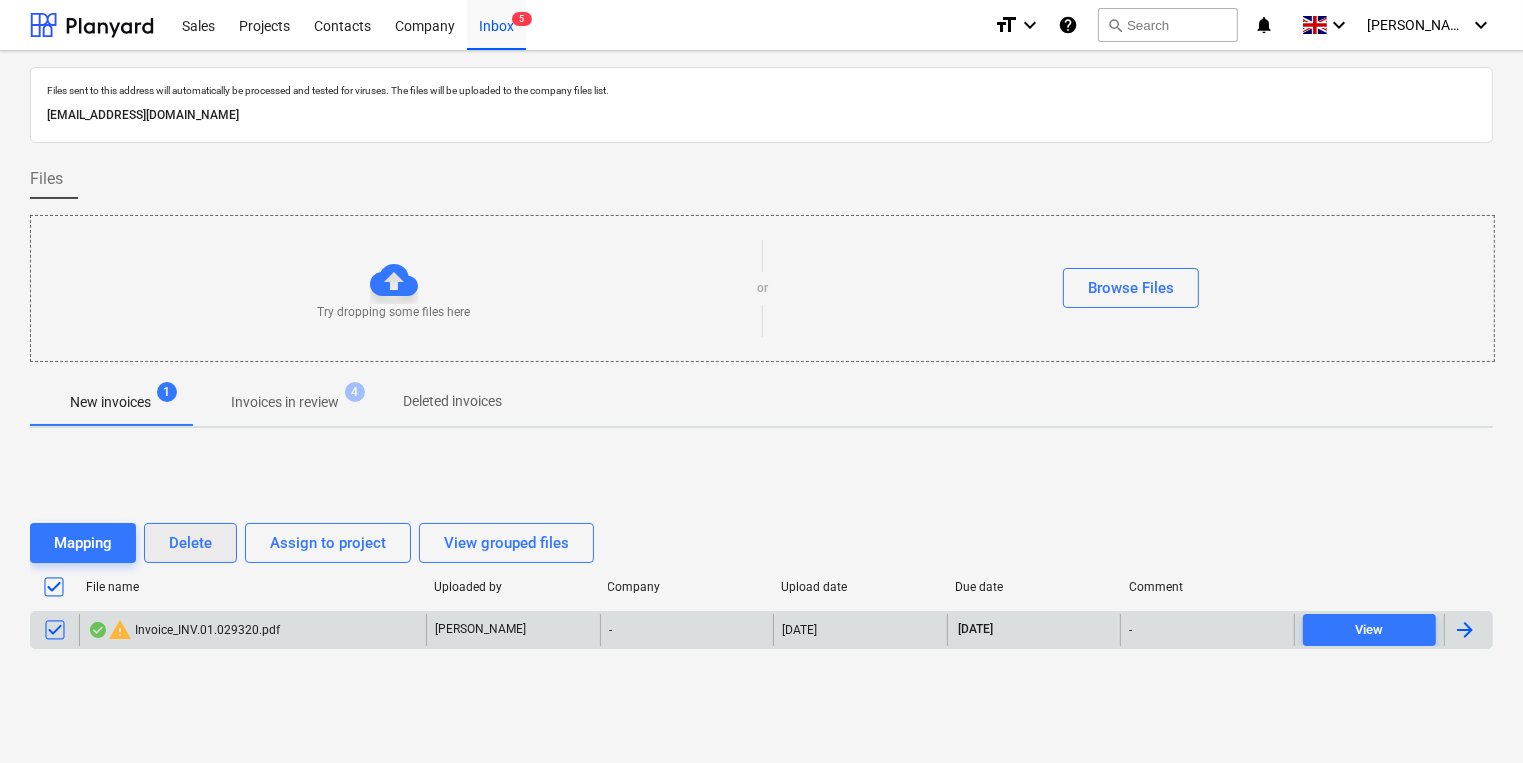 click on "Delete" at bounding box center [190, 543] 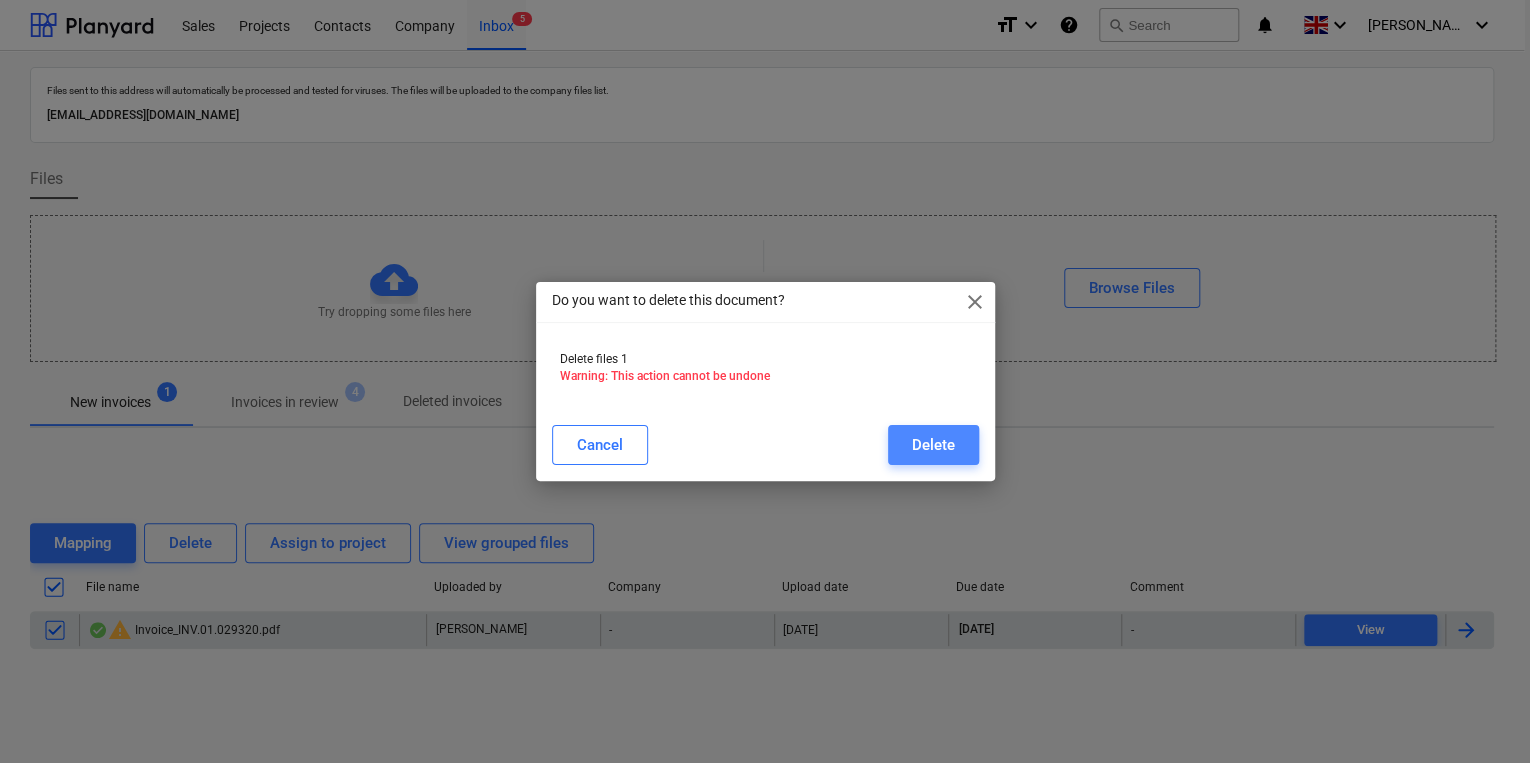 click on "Delete" at bounding box center [933, 445] 